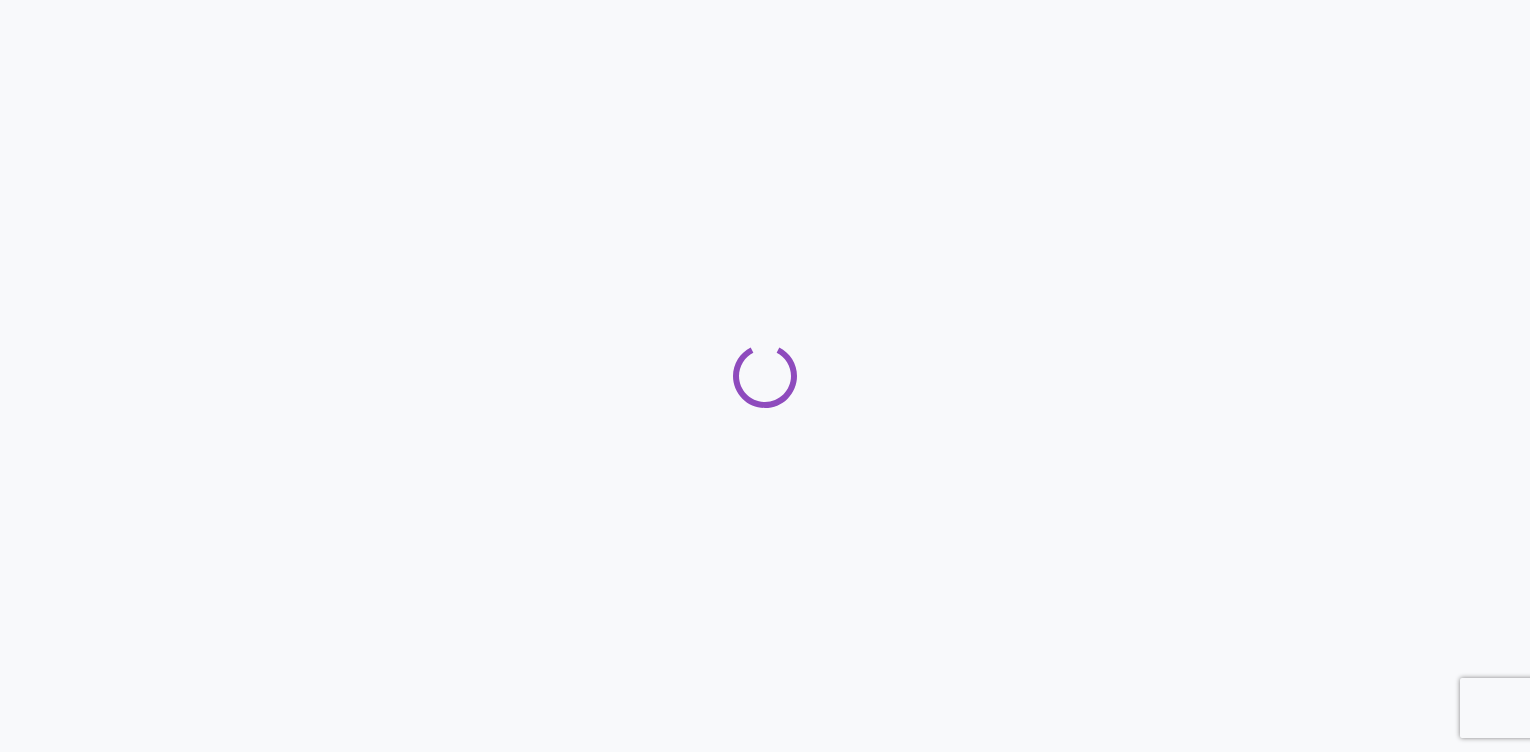 scroll, scrollTop: 0, scrollLeft: 0, axis: both 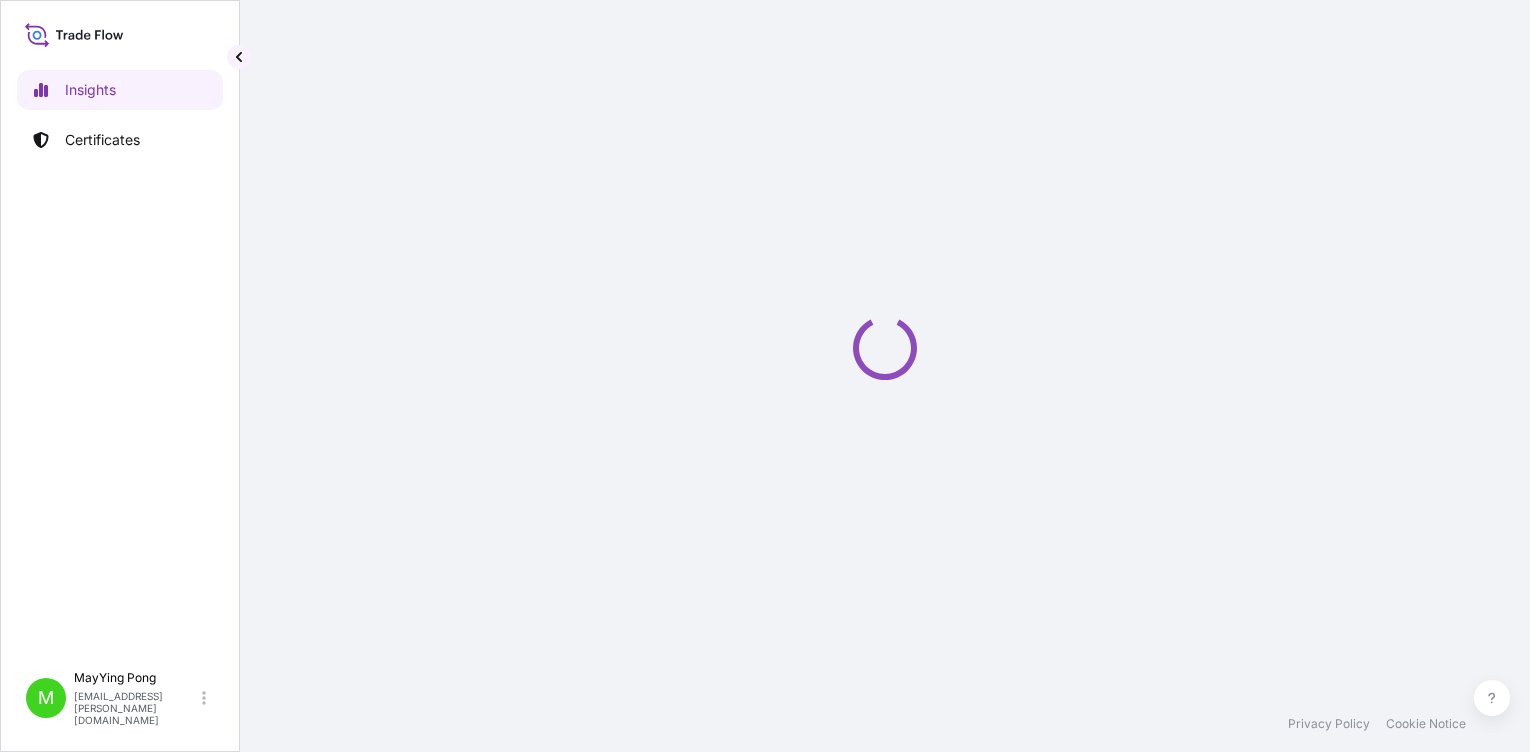 select on "2025" 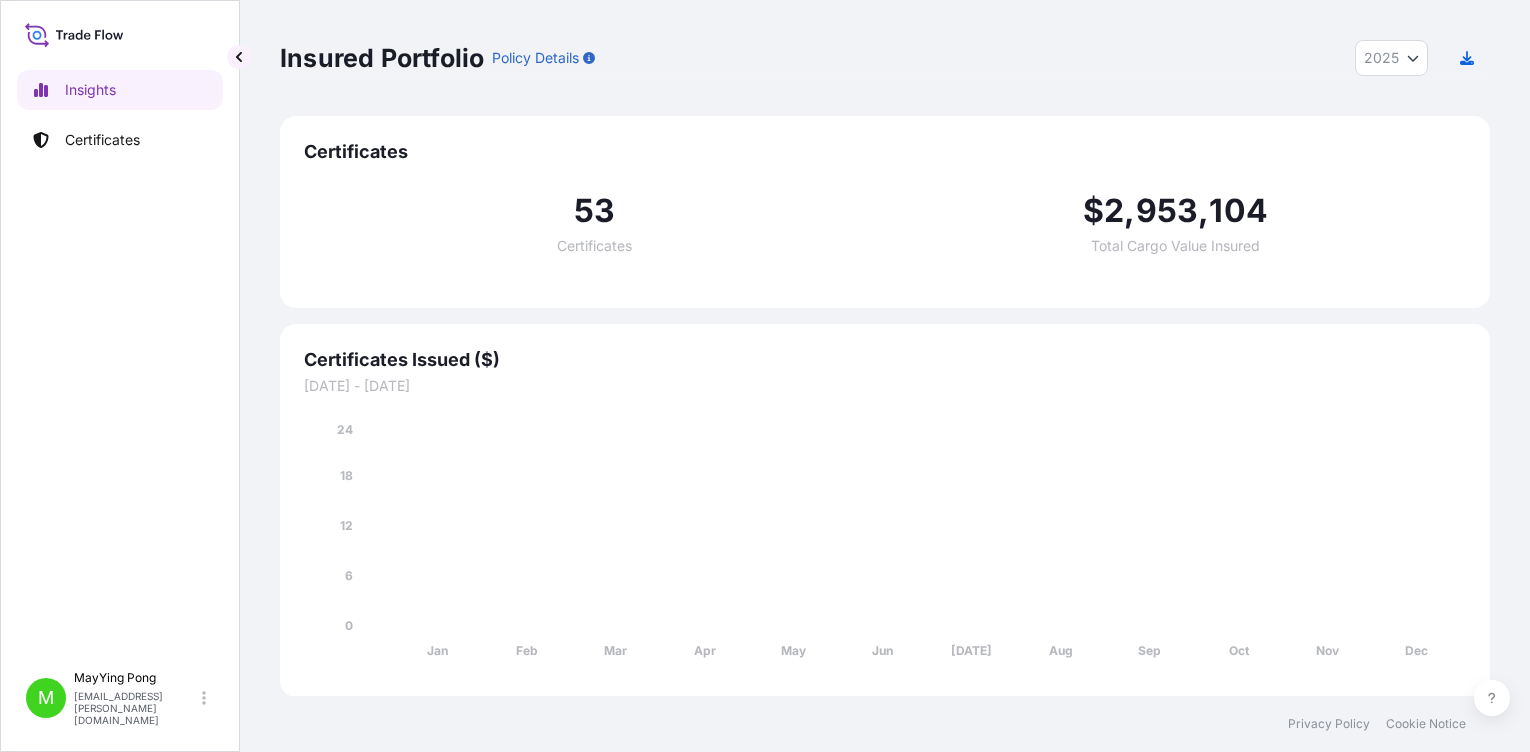scroll, scrollTop: 0, scrollLeft: 0, axis: both 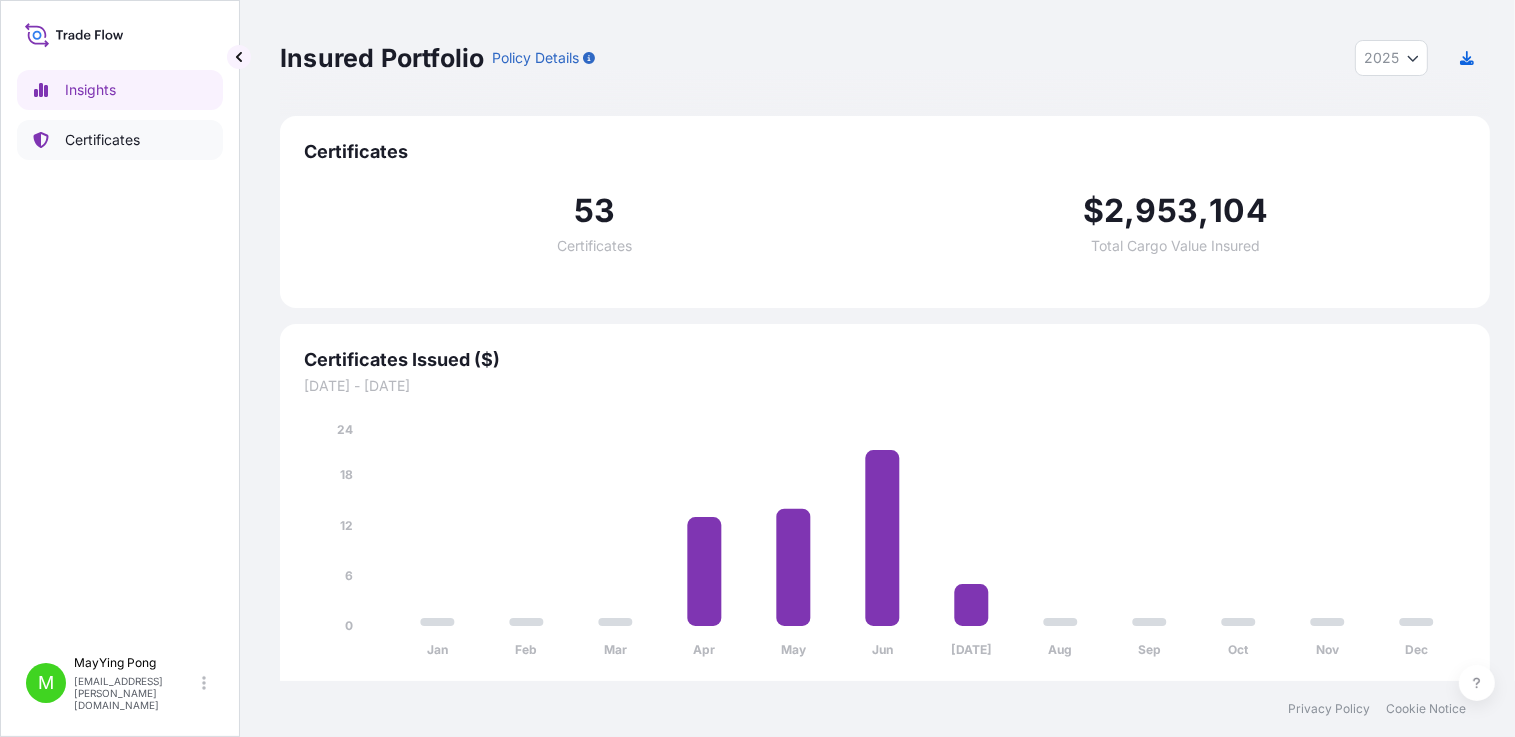 click on "Certificates" at bounding box center [102, 140] 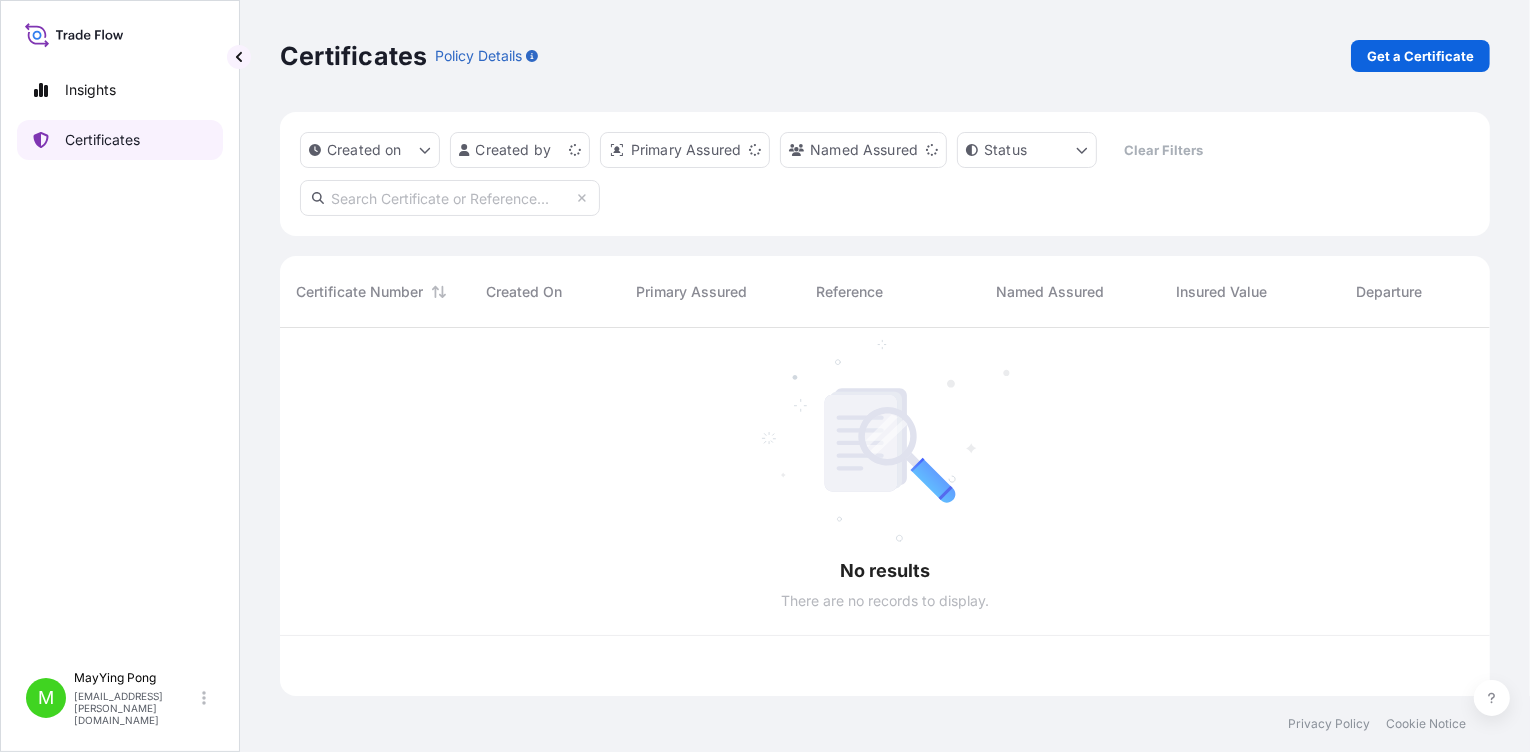 scroll, scrollTop: 15, scrollLeft: 15, axis: both 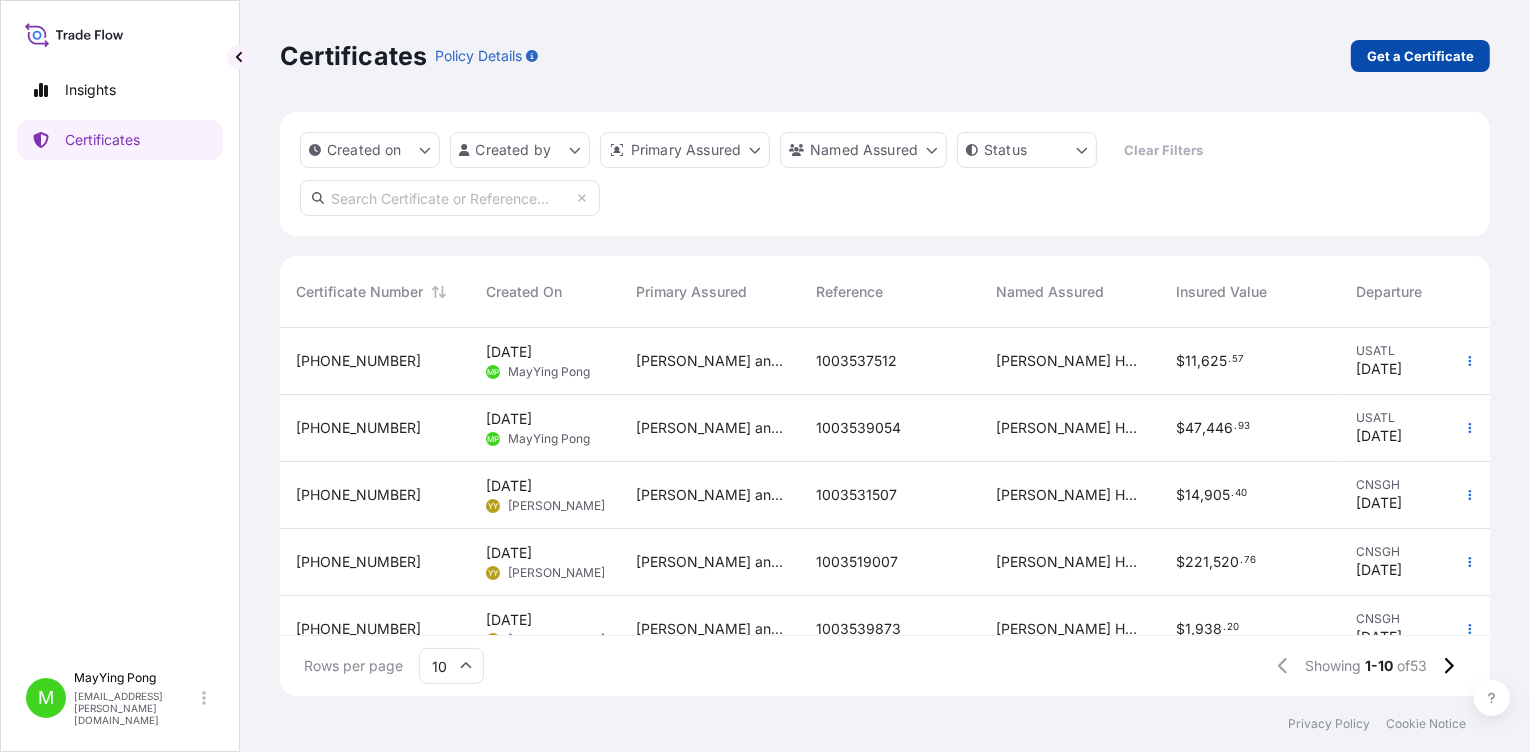 click on "Get a Certificate" at bounding box center (1420, 56) 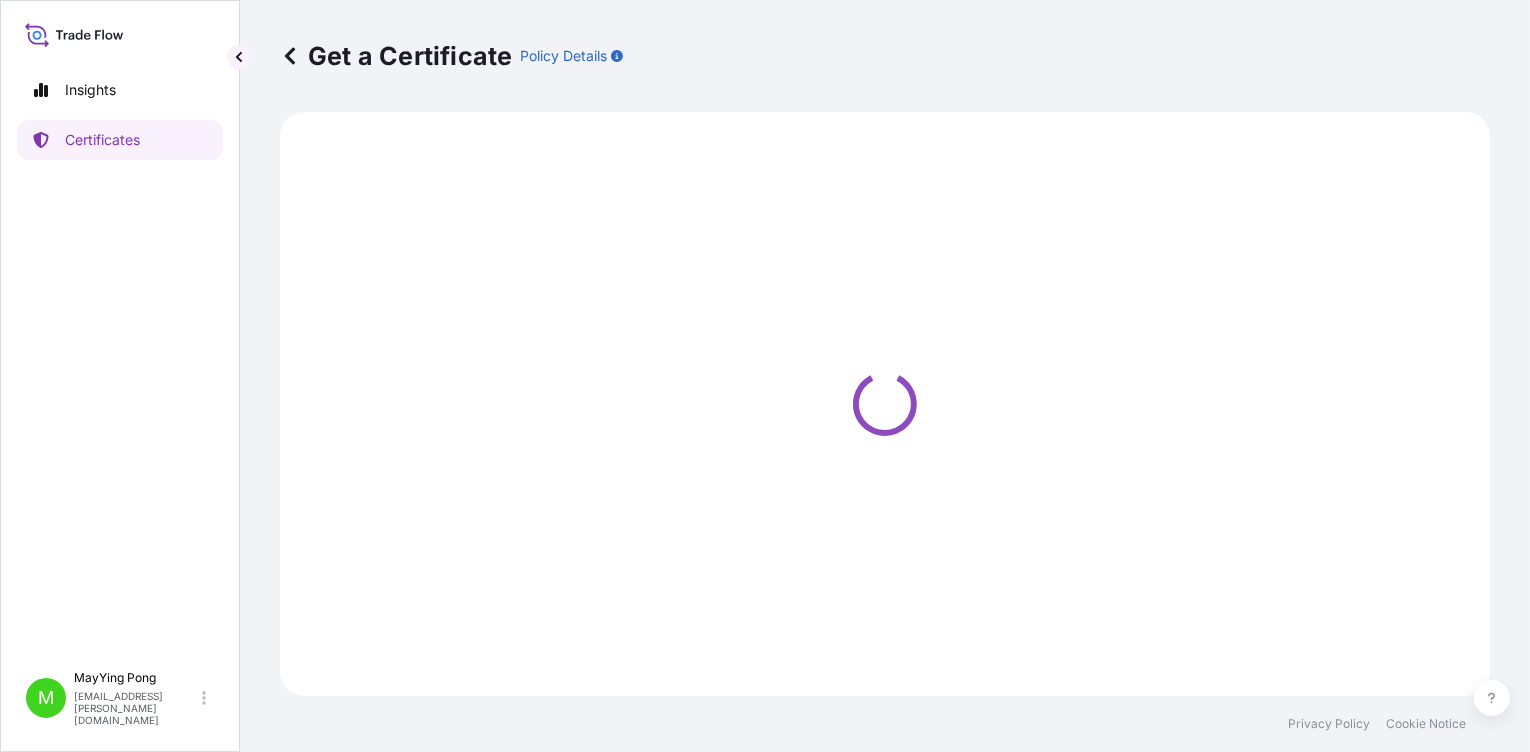 select on "Ocean Vessel" 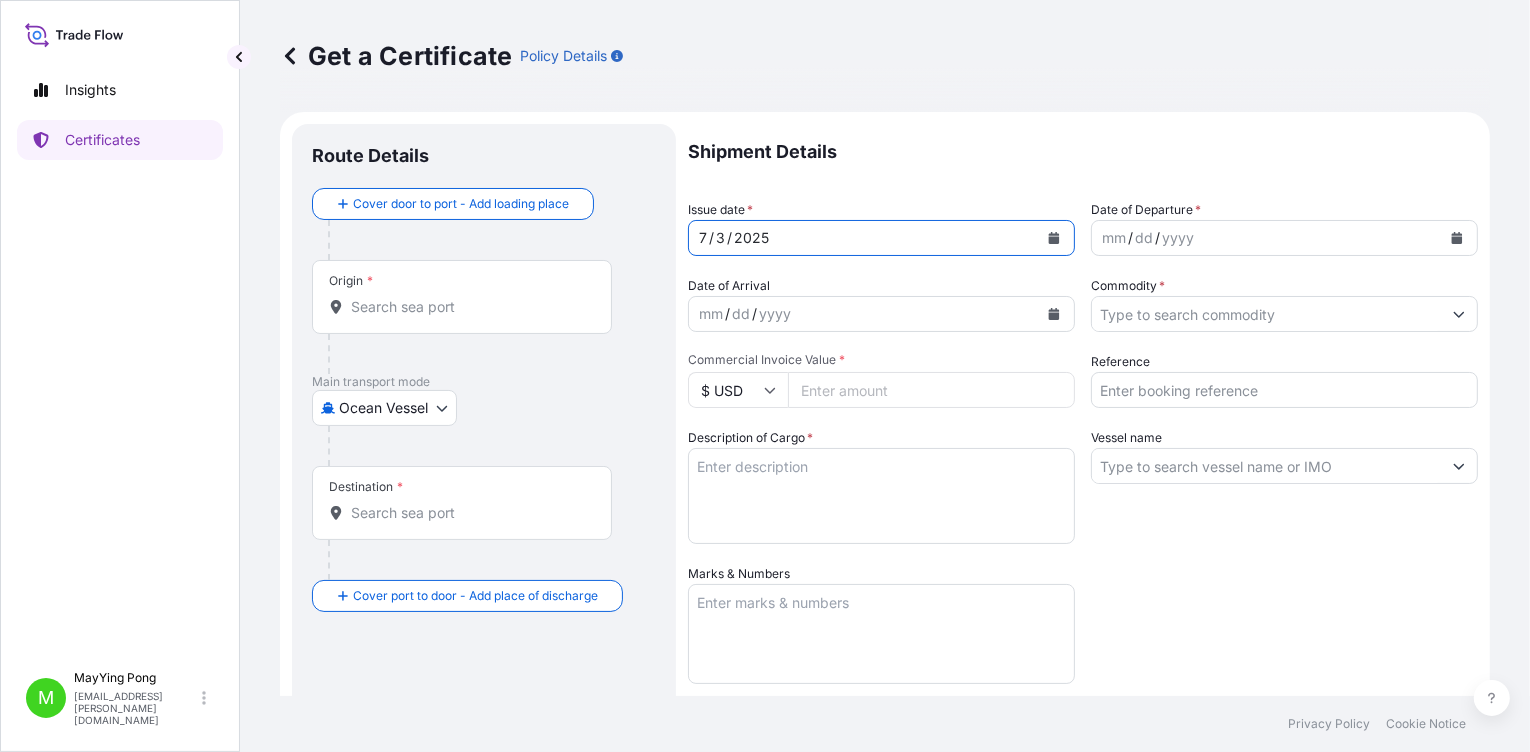 click at bounding box center (1054, 238) 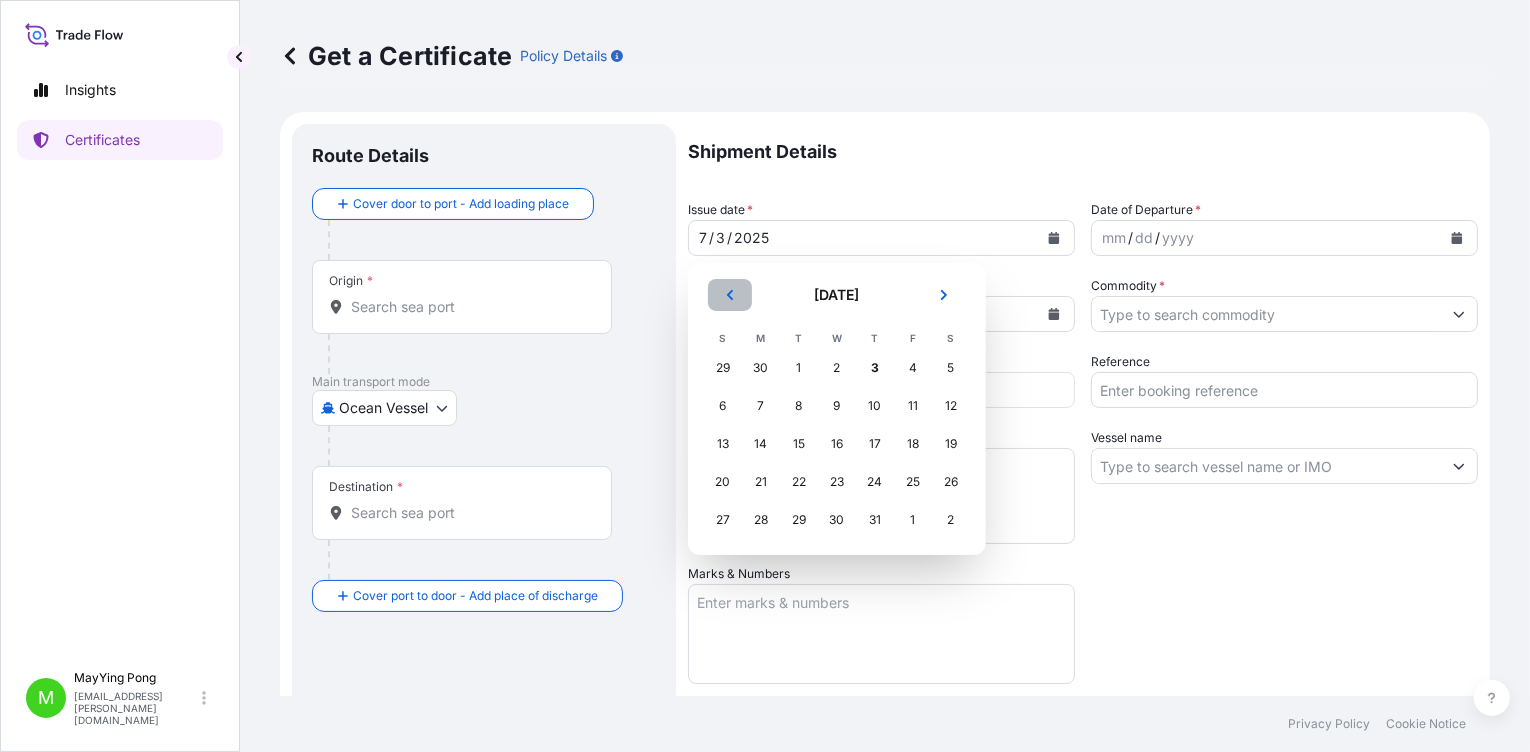 click 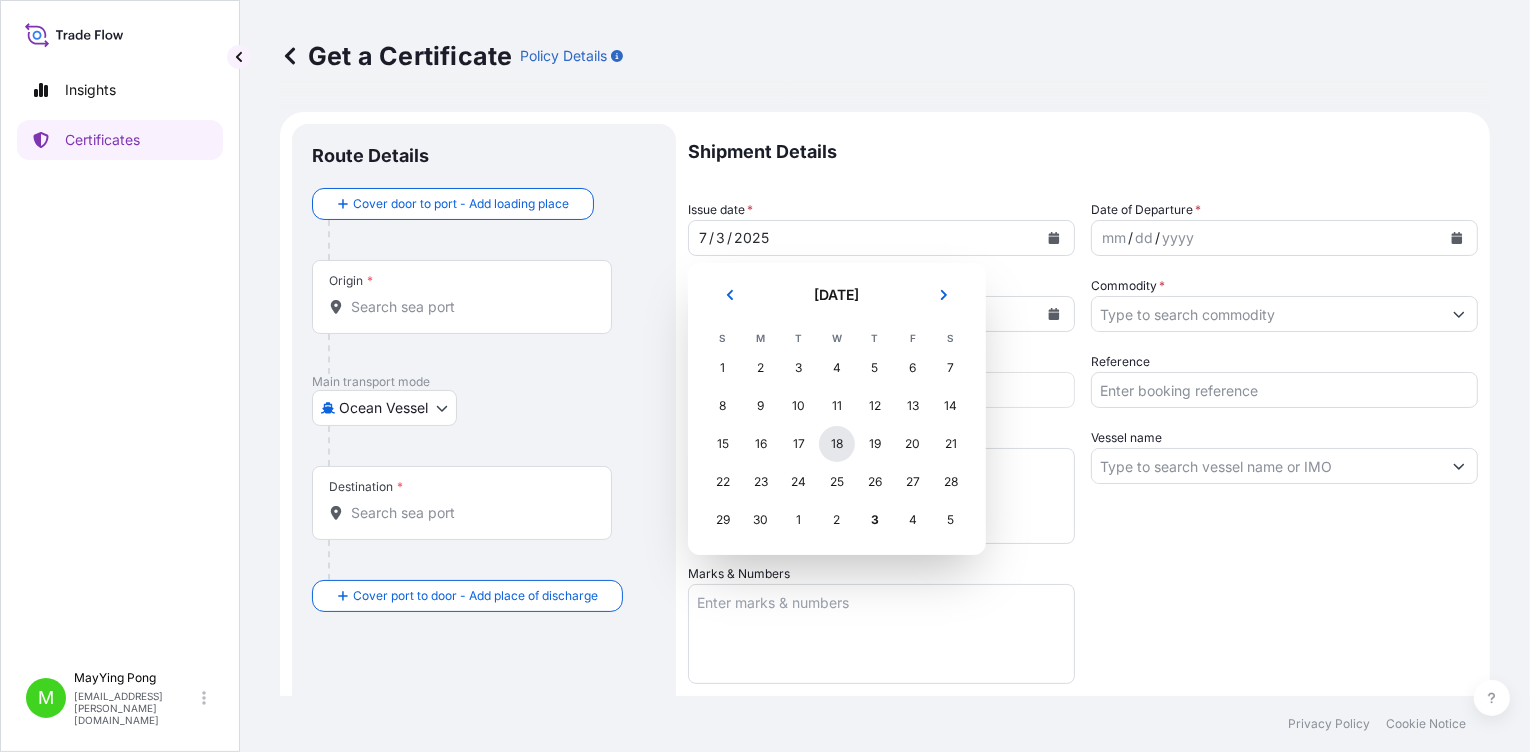 click on "18" at bounding box center (837, 444) 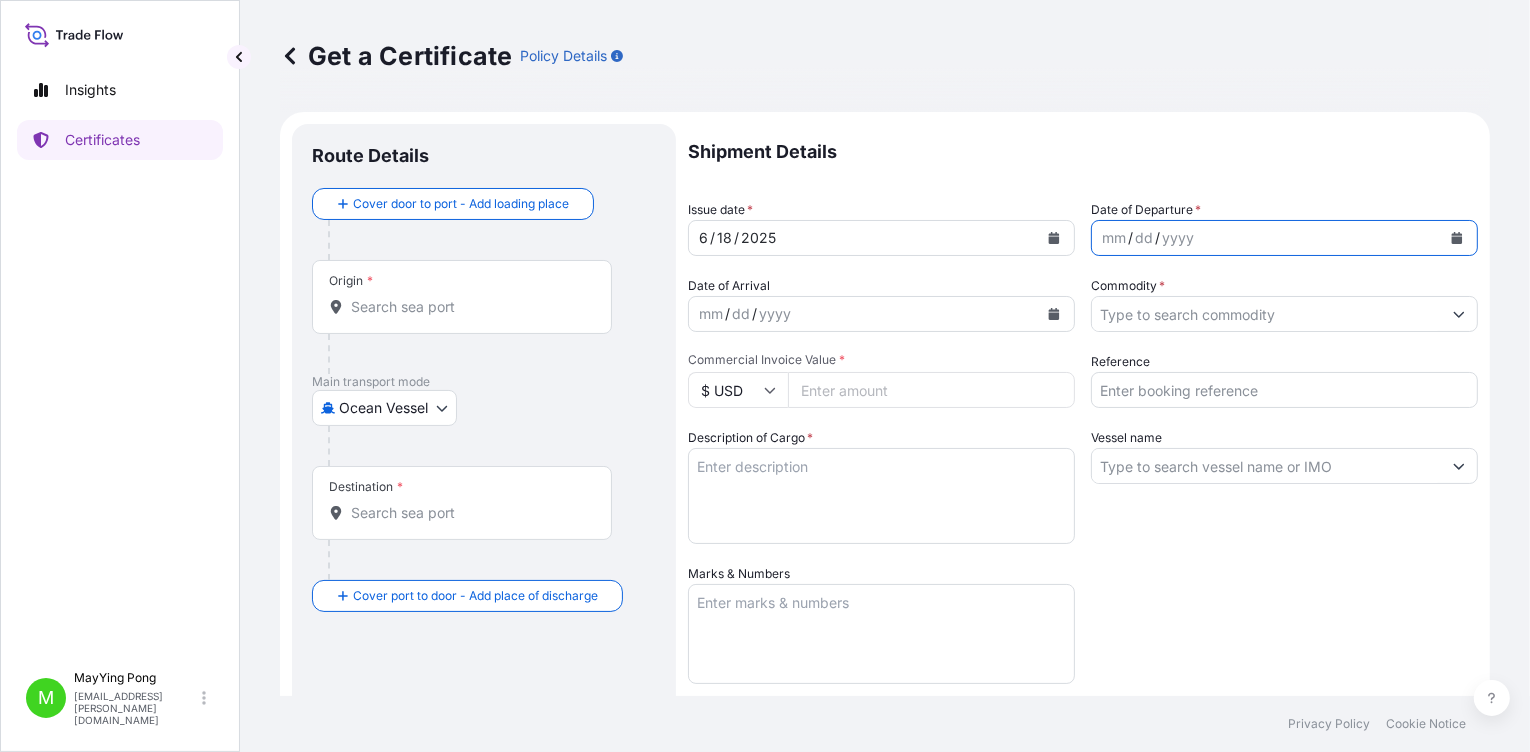 click 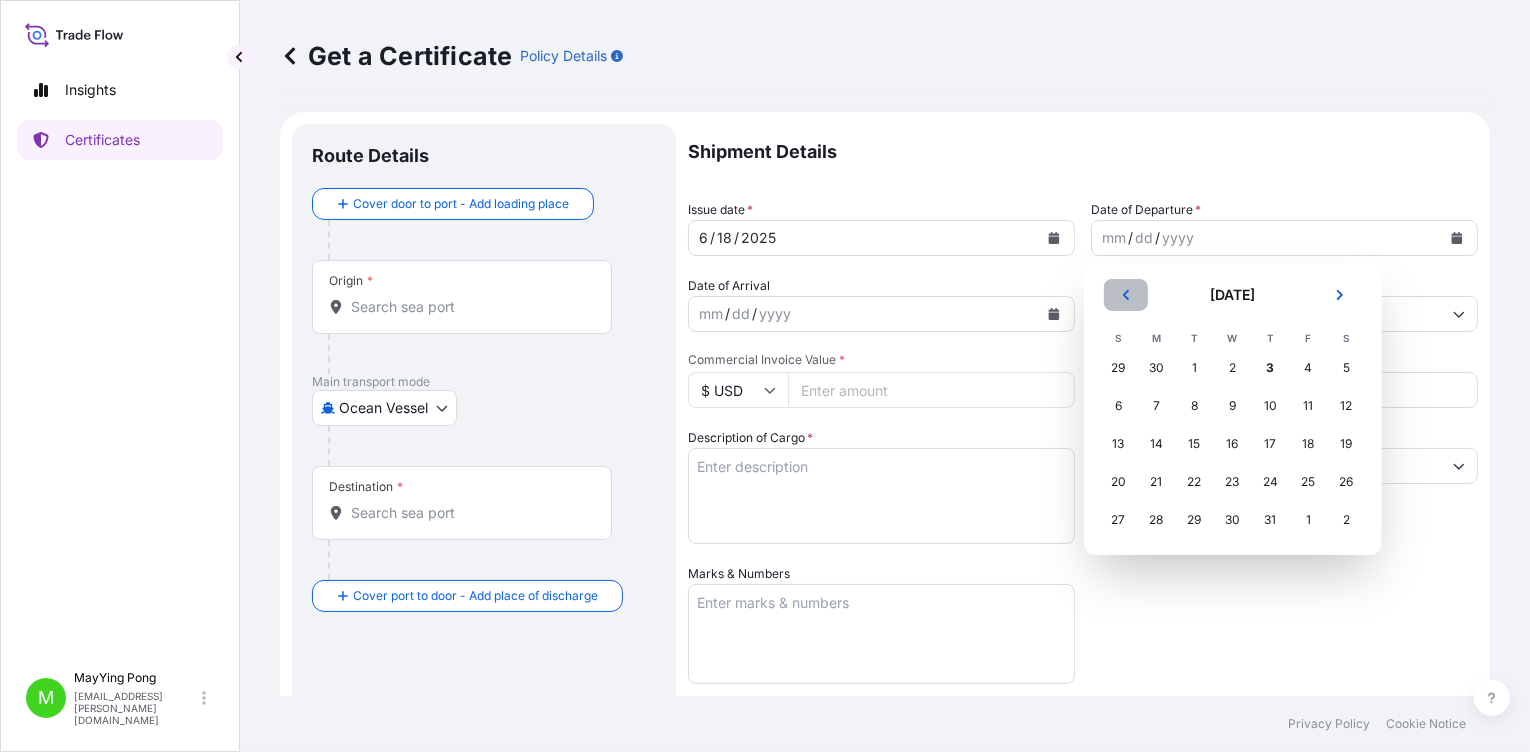 click 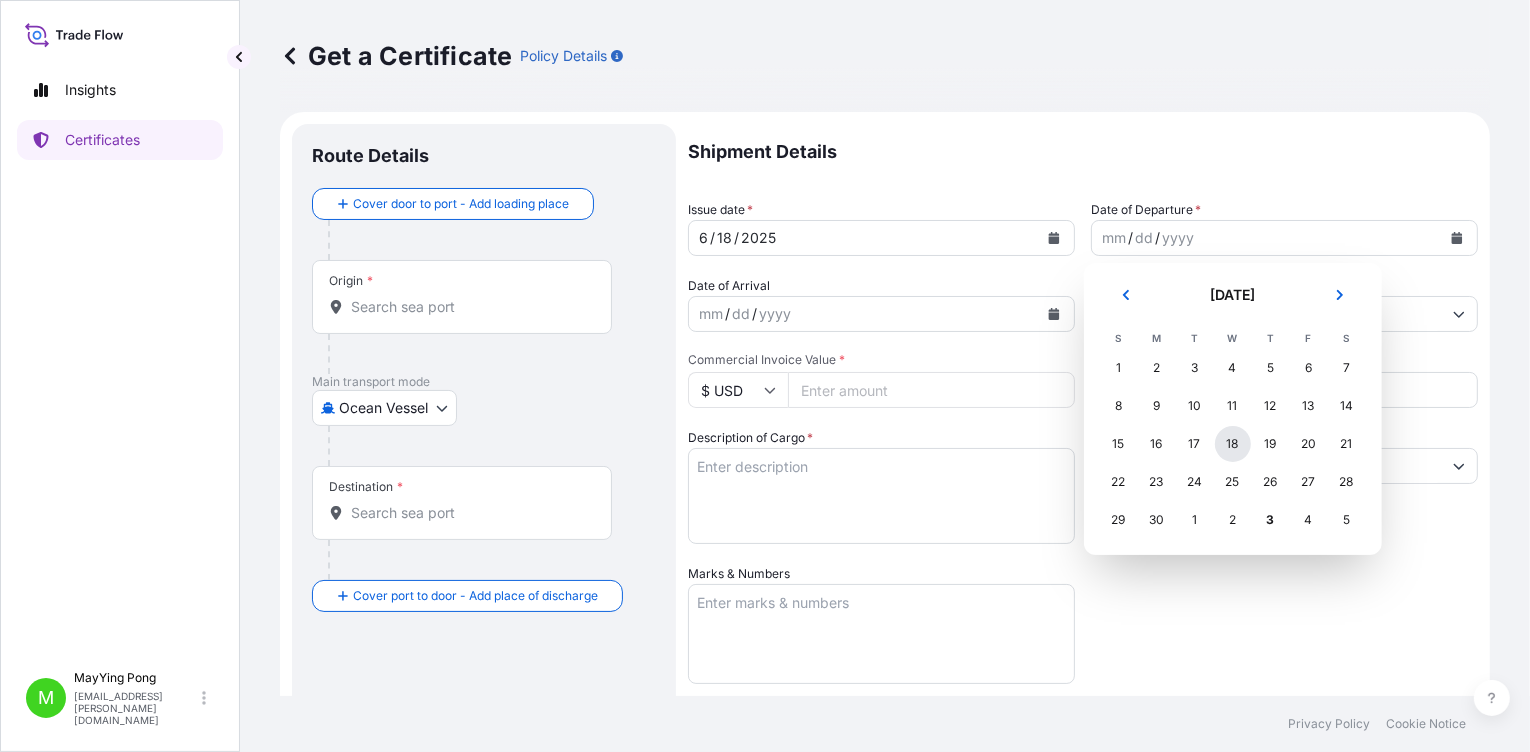 click on "18" at bounding box center (1233, 444) 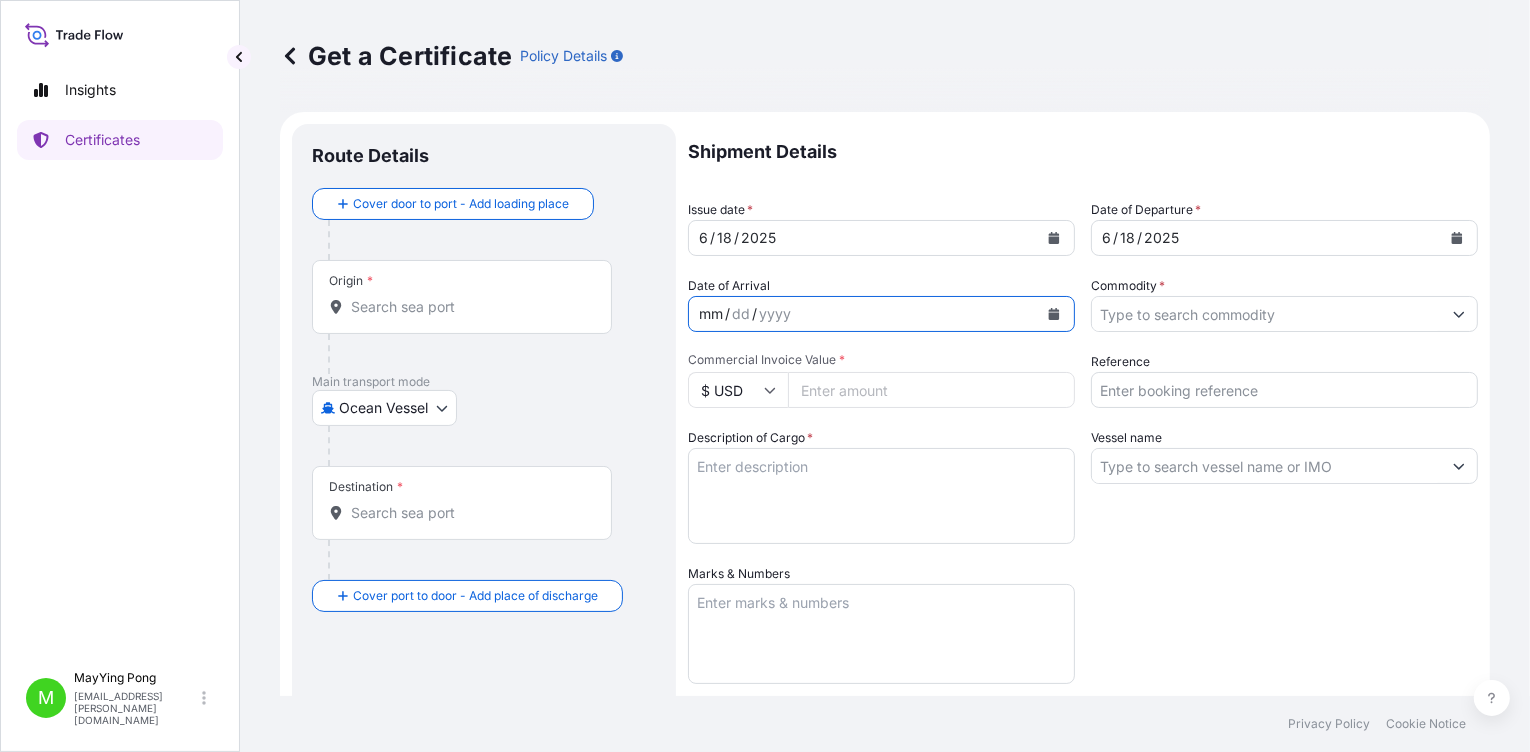 click on "mm" at bounding box center (711, 314) 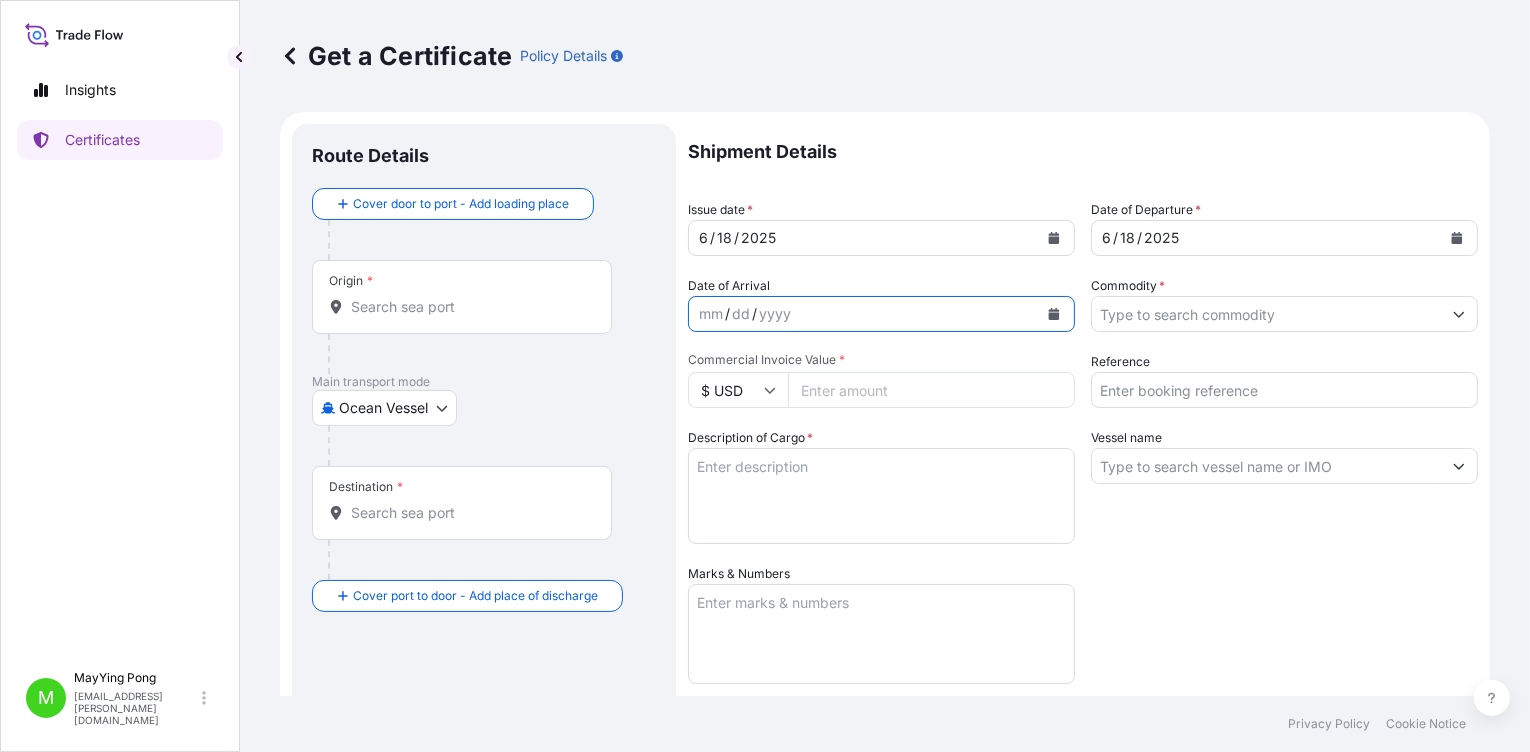 click at bounding box center (1054, 314) 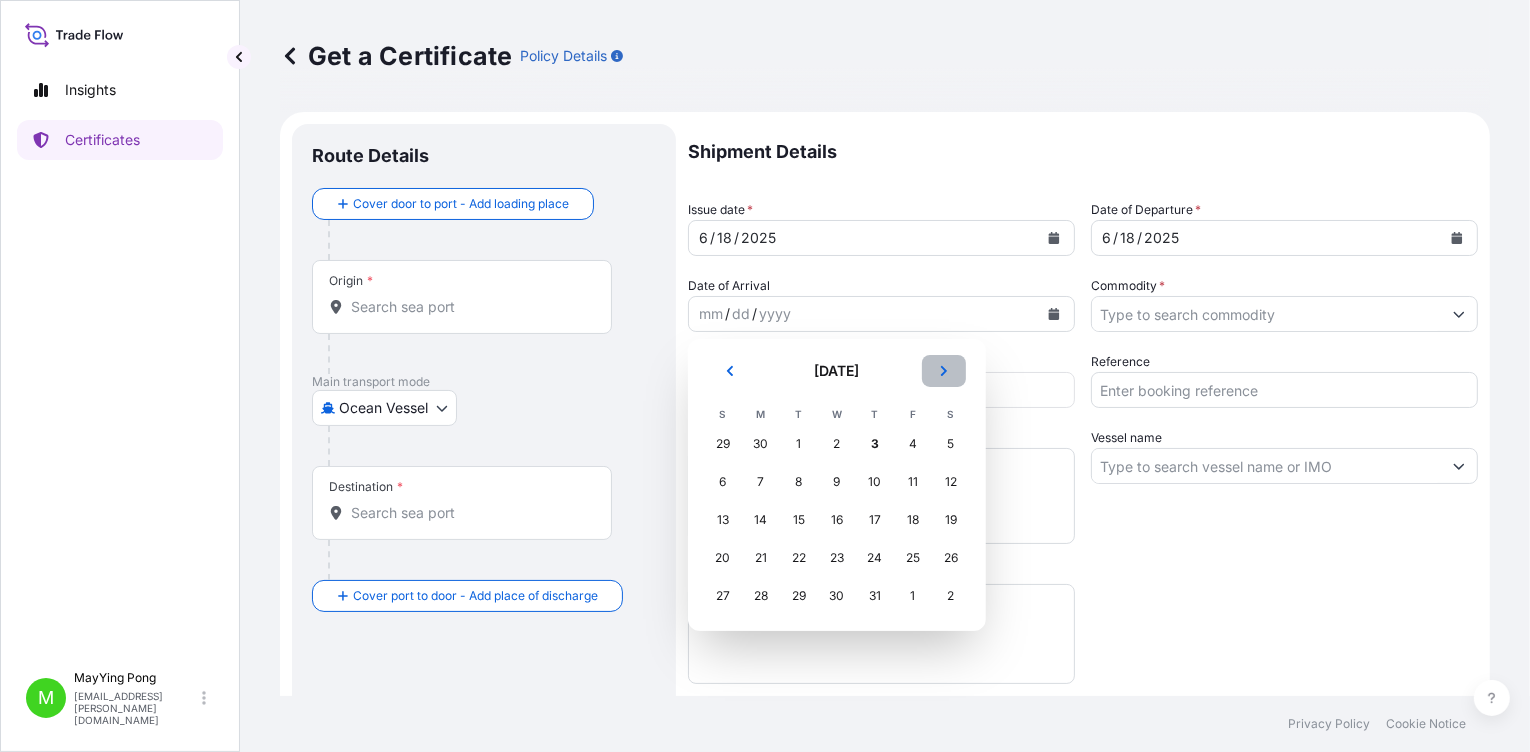 click 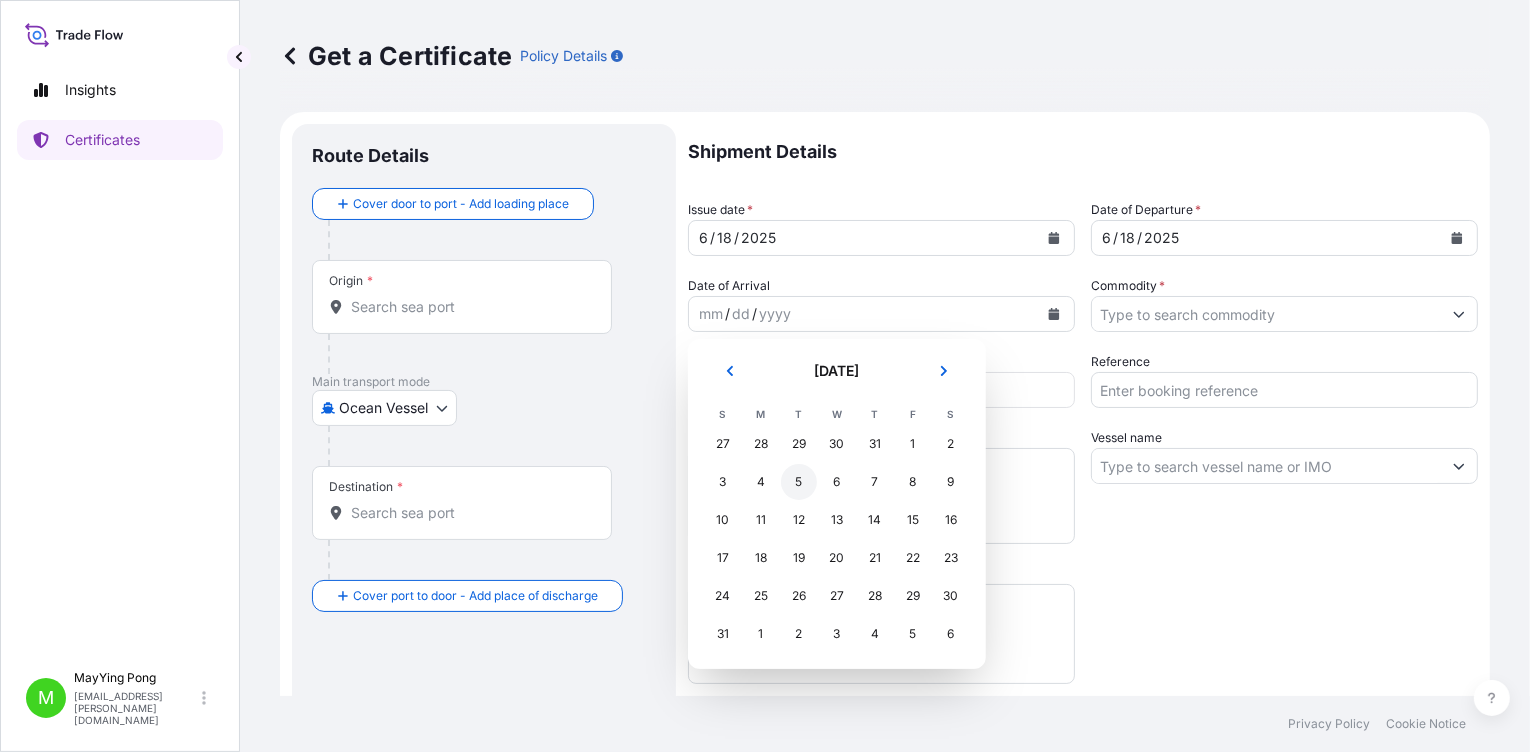 click on "5" at bounding box center (799, 482) 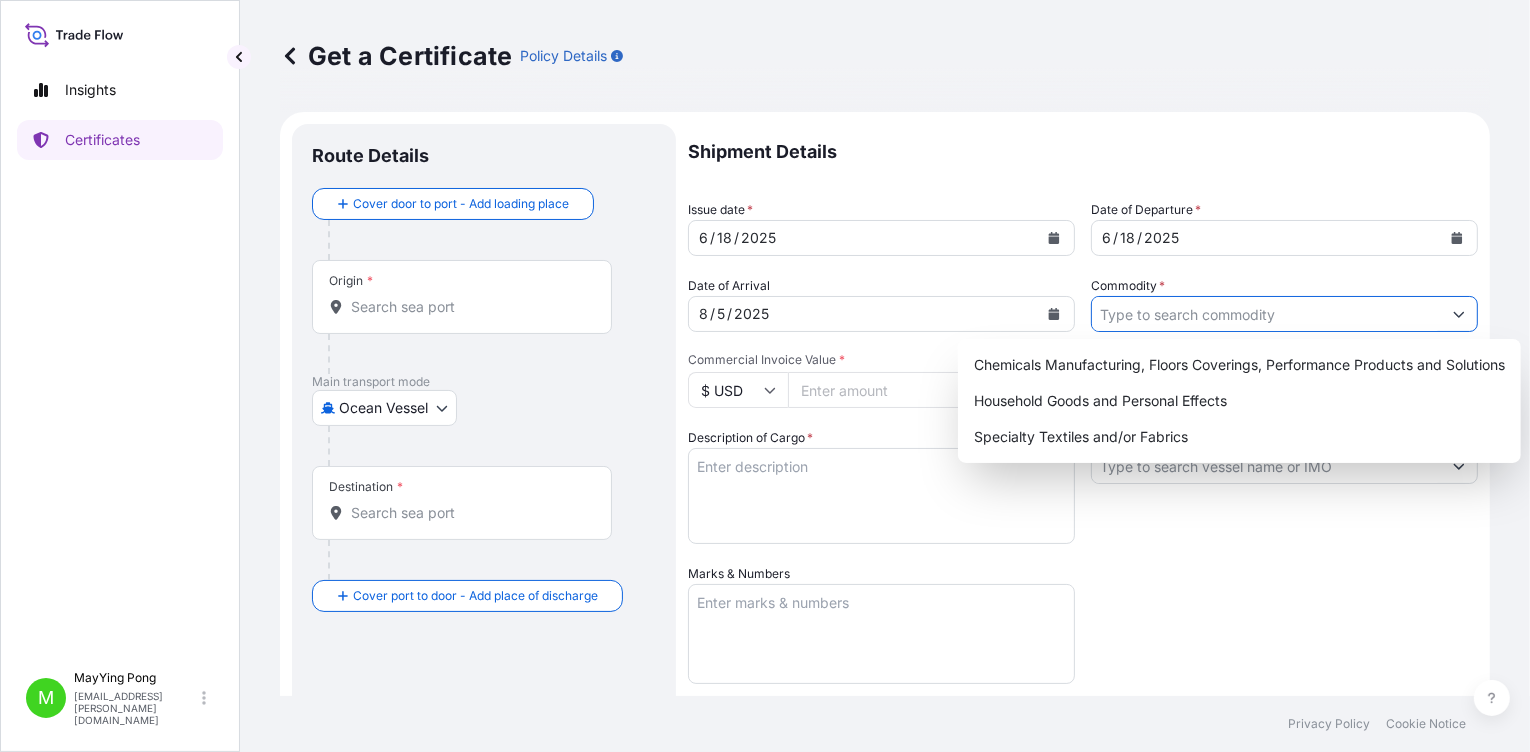 click on "Commodity *" at bounding box center (1266, 314) 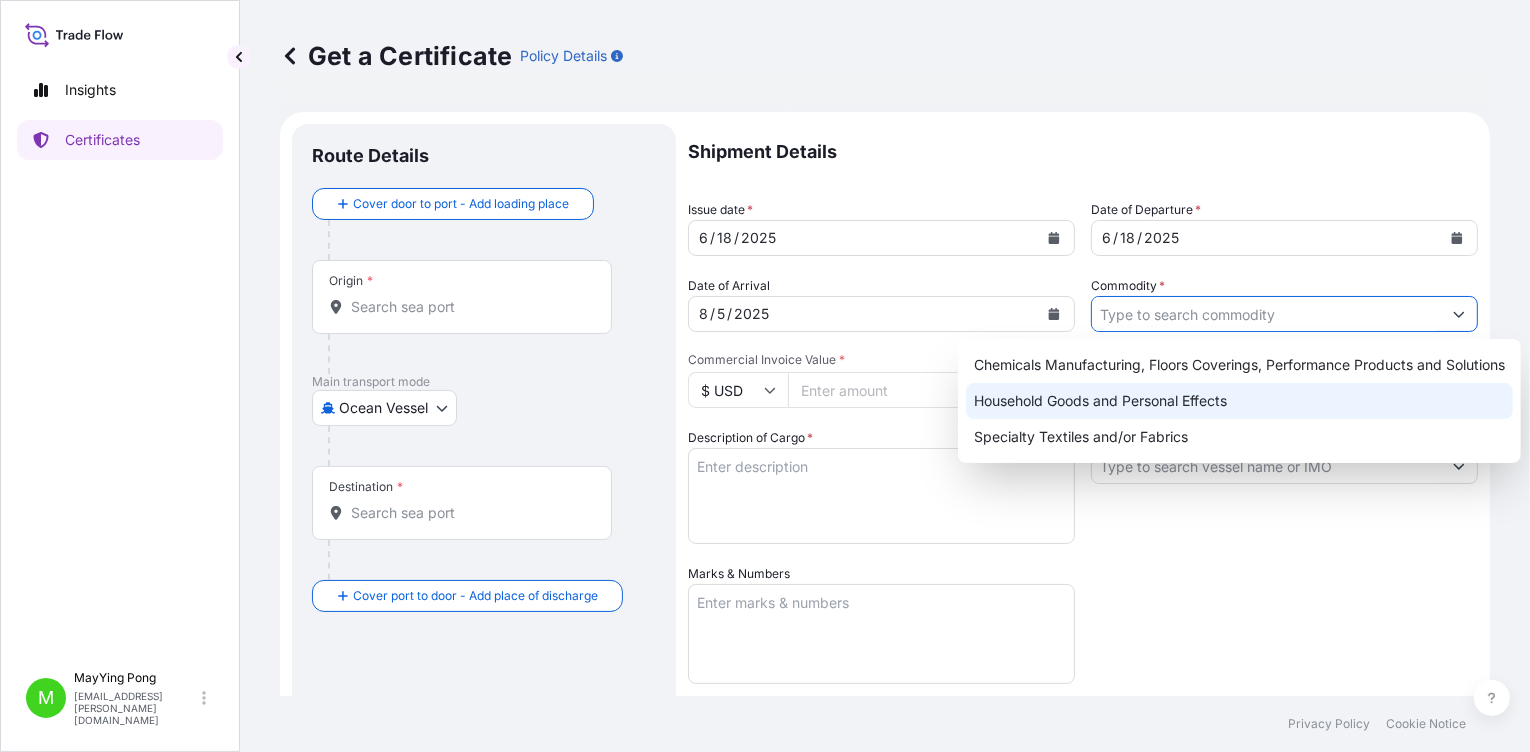 click on "Household Goods and Personal Effects" at bounding box center (1239, 401) 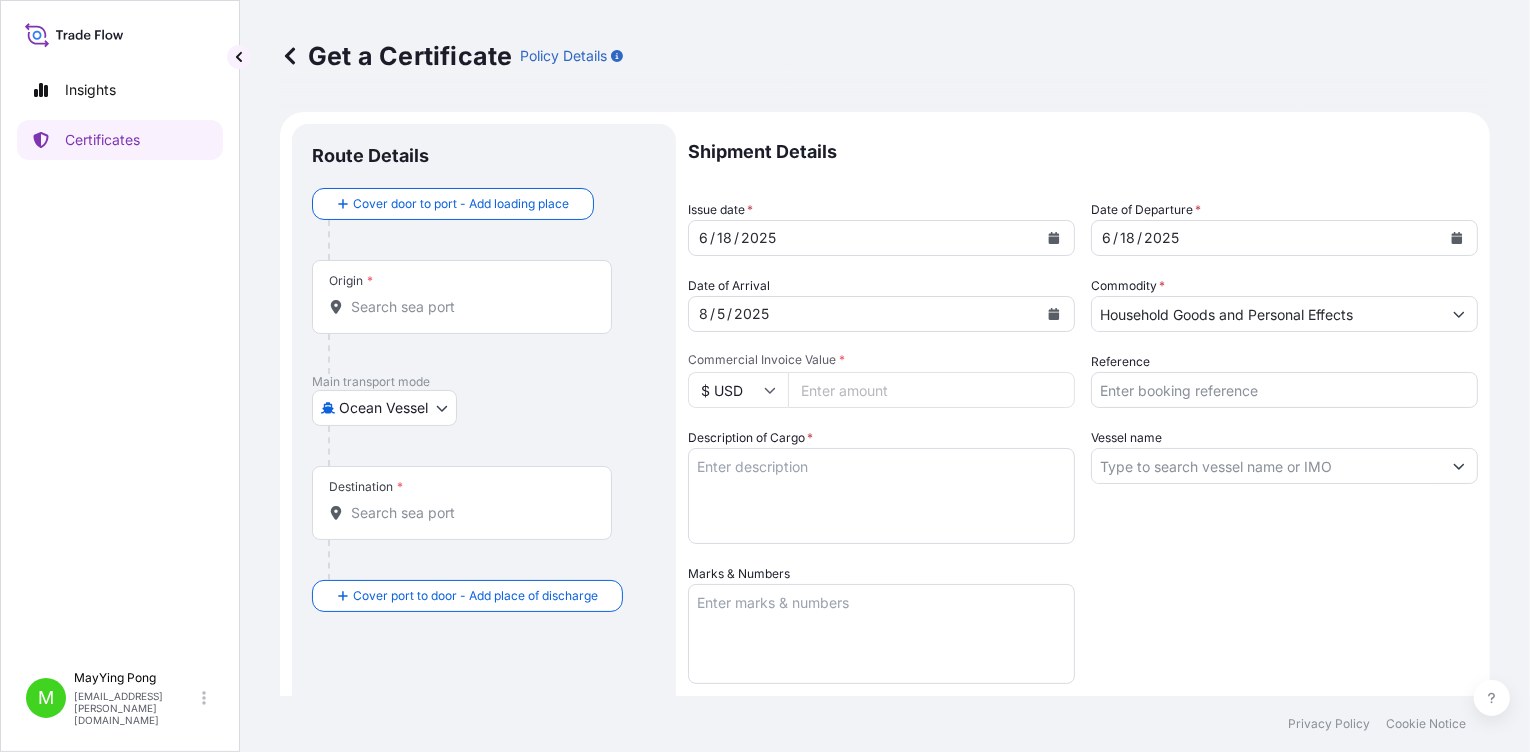 click on "Commercial Invoice Value    *" at bounding box center [931, 390] 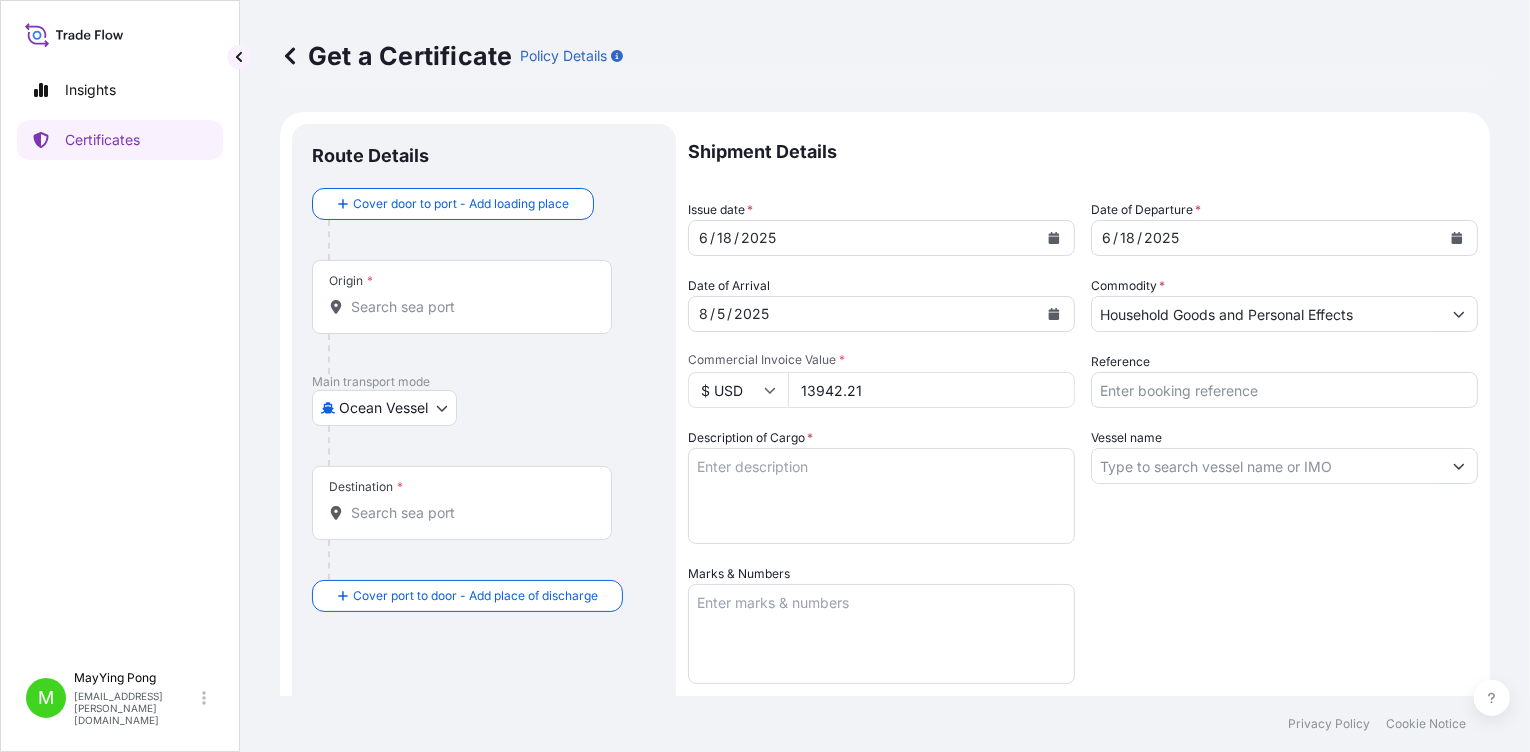 type on "13942.21" 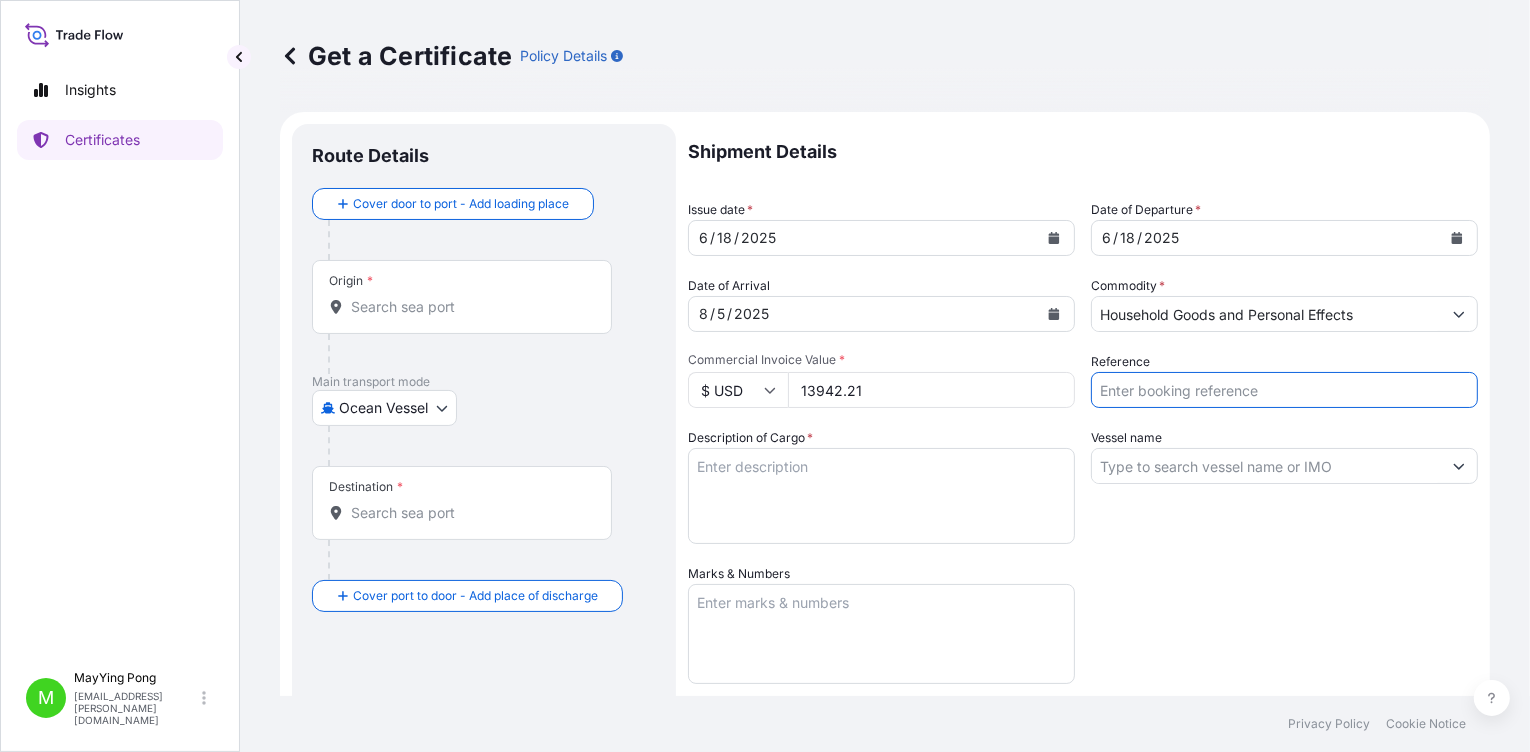click on "Reference" at bounding box center [1284, 390] 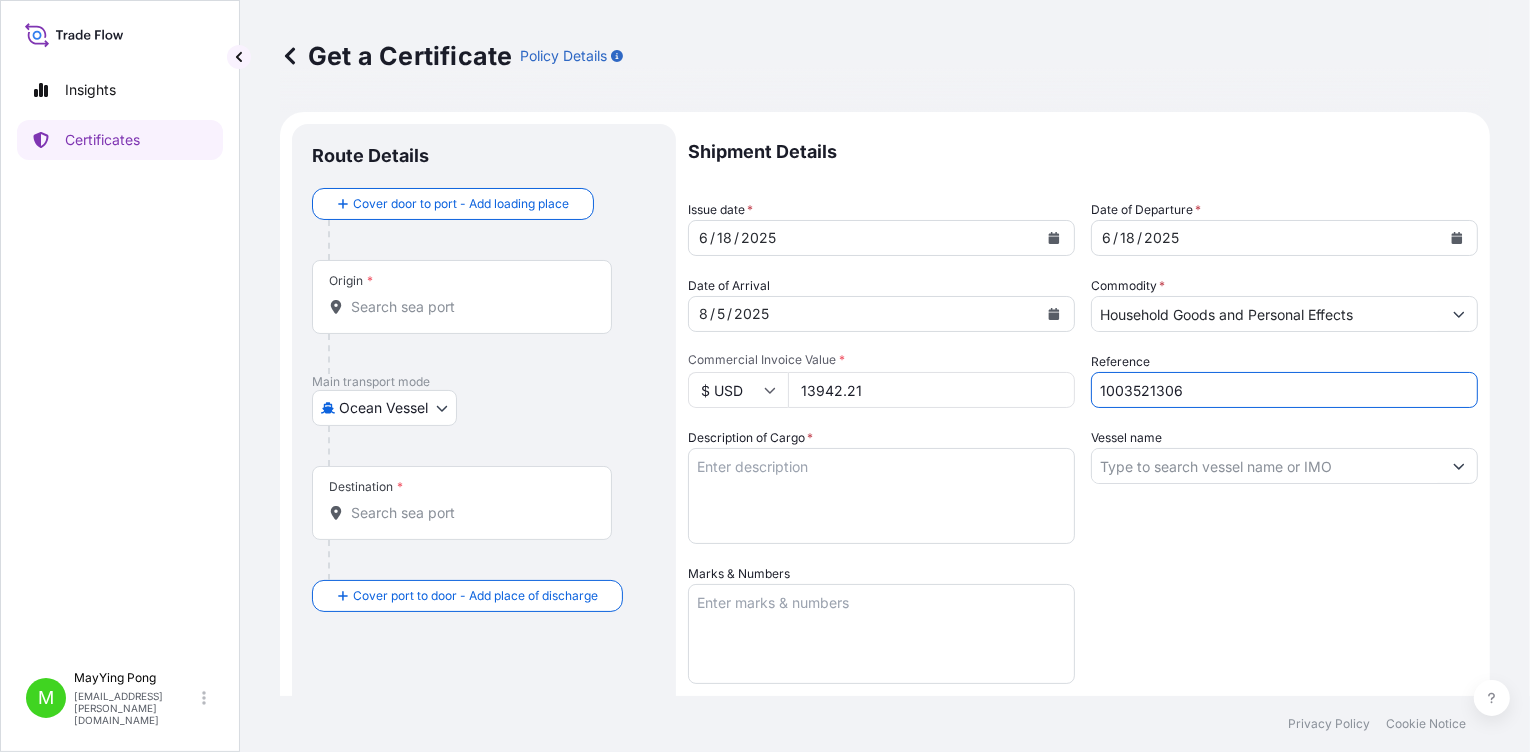 type on "1003521306" 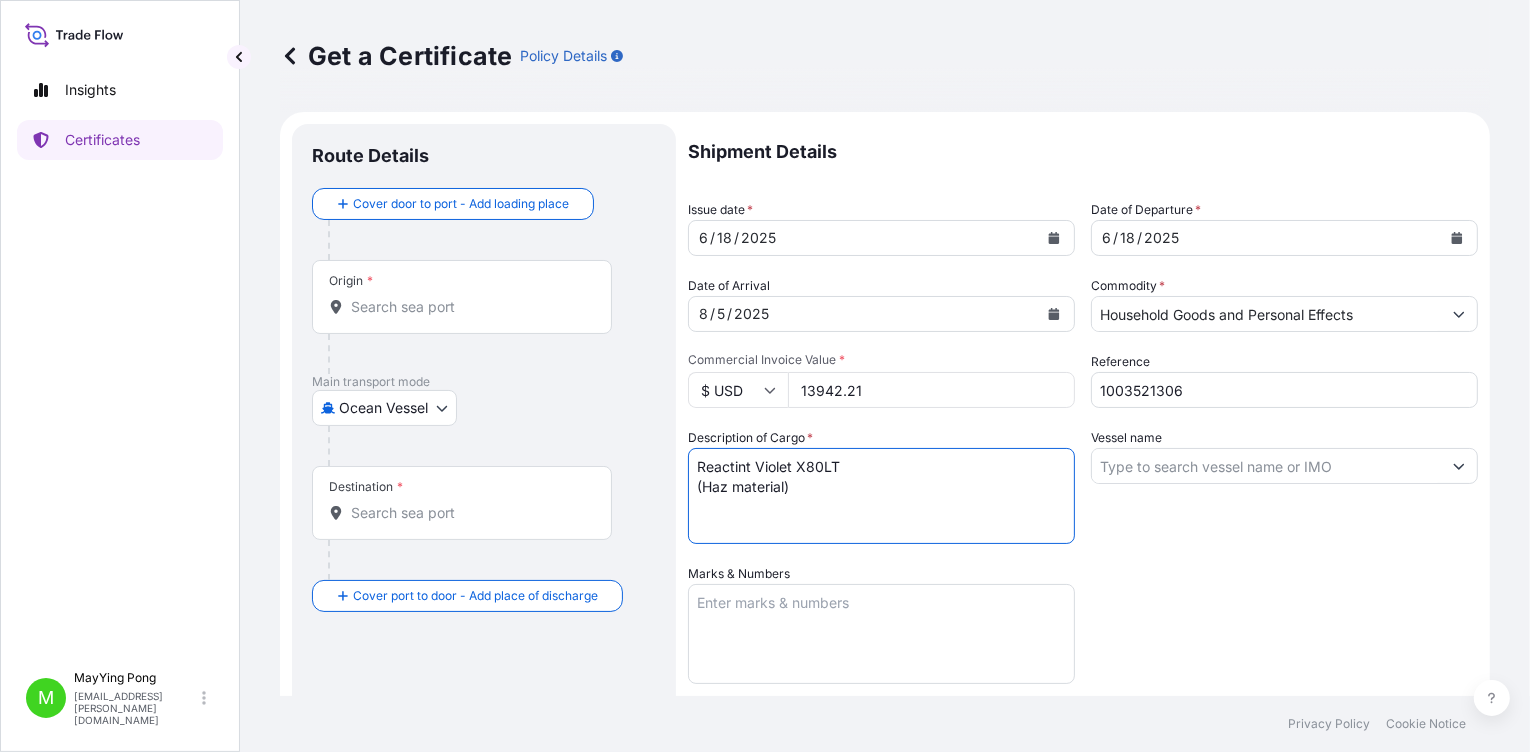 type on "Reactint Violet X80LT
(Haz material)" 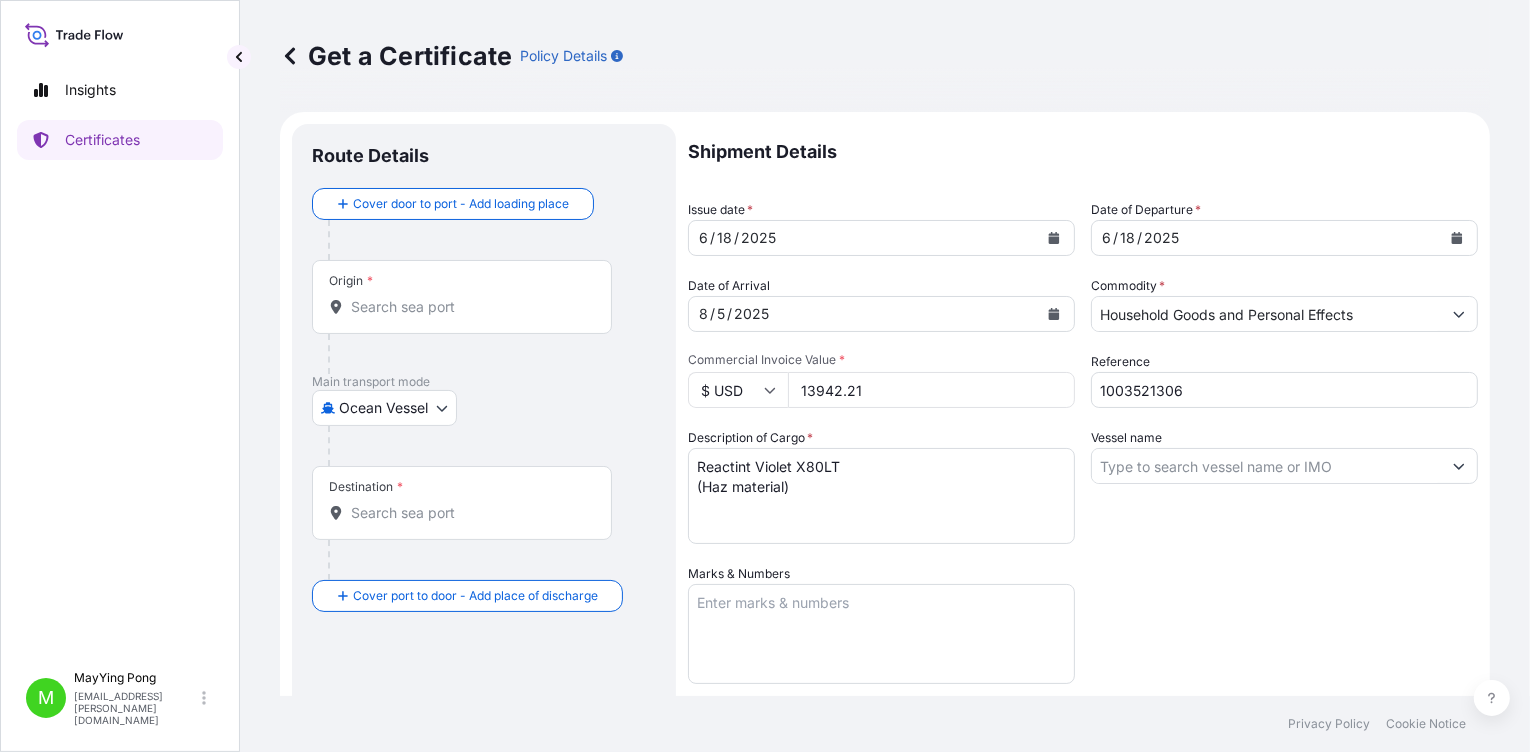 click on "Marks & Numbers" at bounding box center [881, 634] 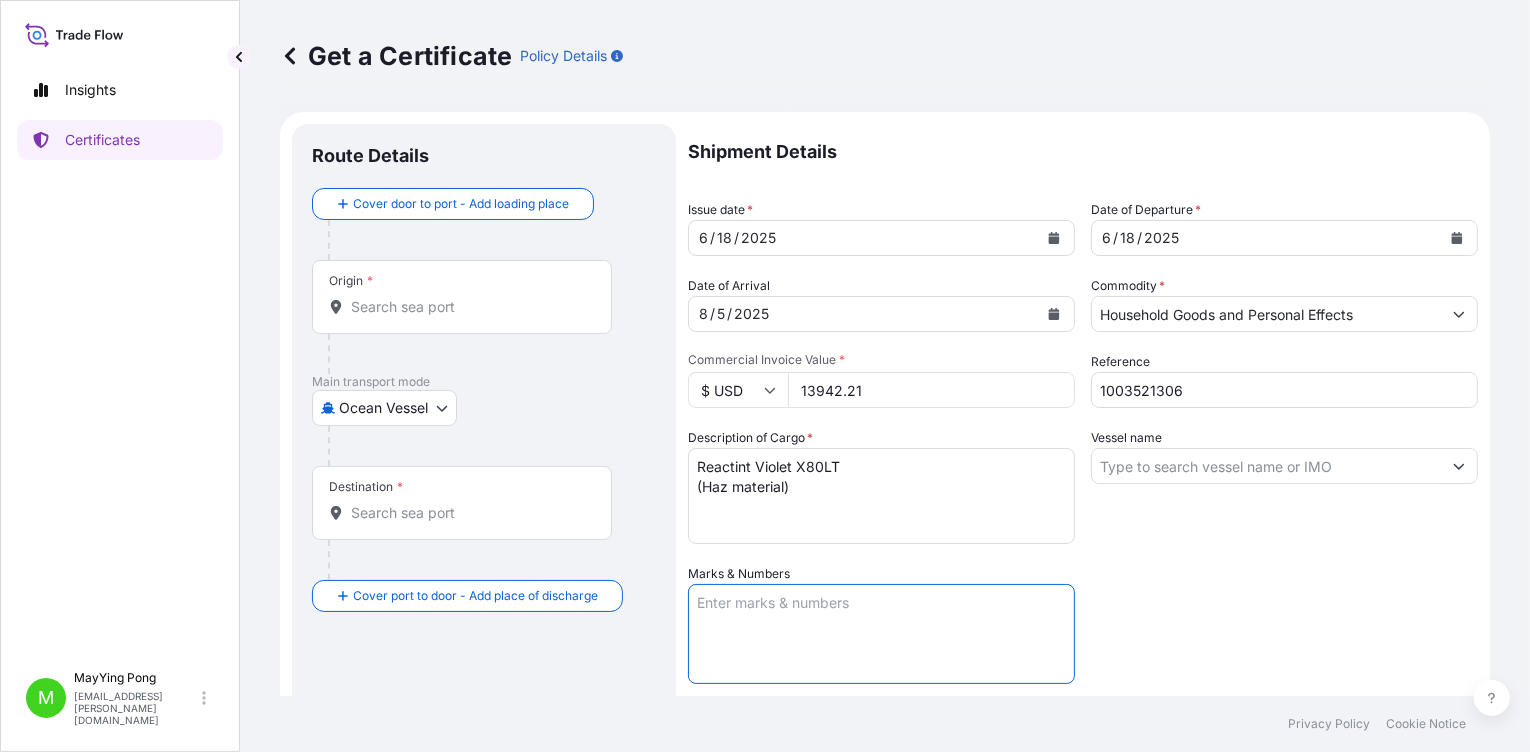 paste on "Shipping marks:
Man Bang Trade Vietnam Co Ltd
1 pallet" 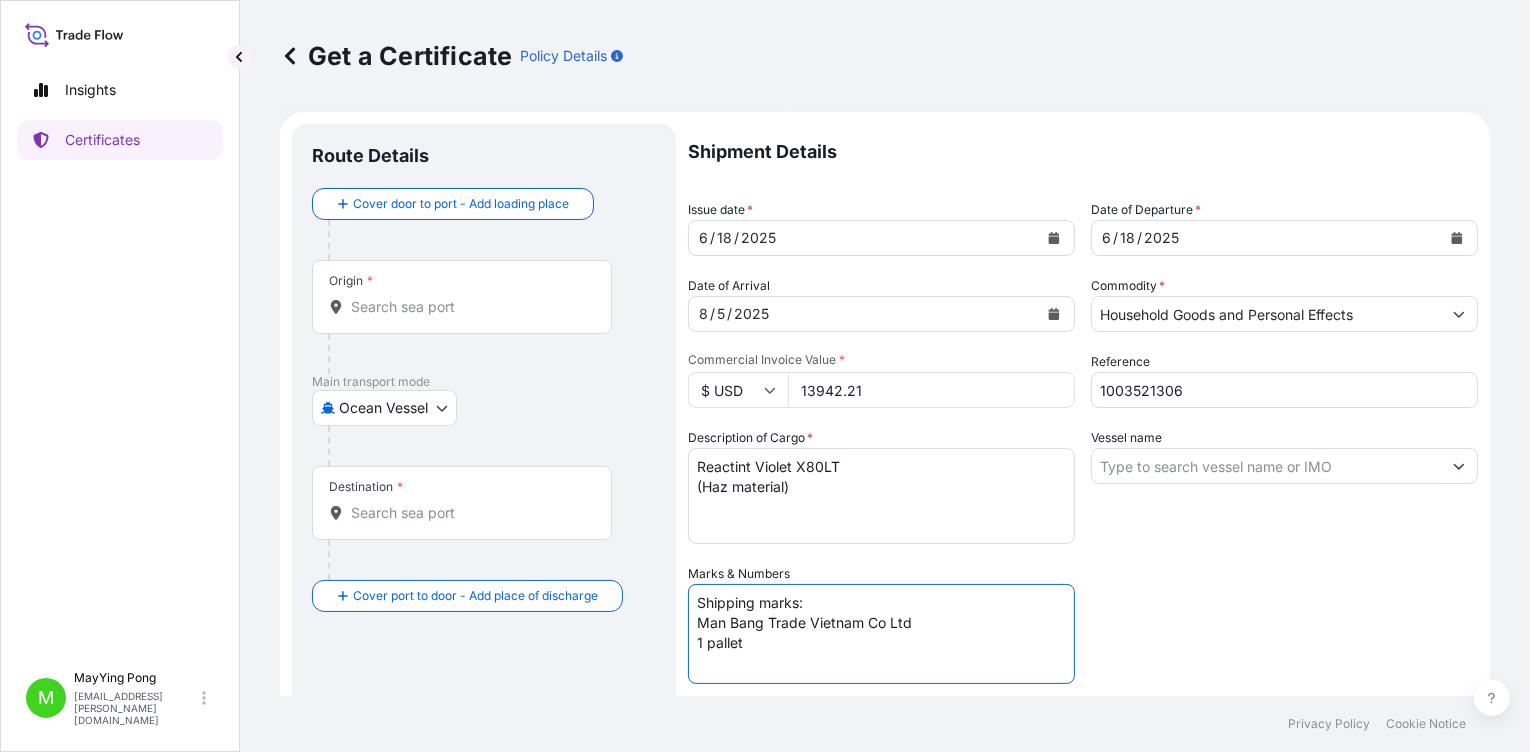 type on "Shipping marks:
Man Bang Trade Vietnam Co Ltd
1 pallet" 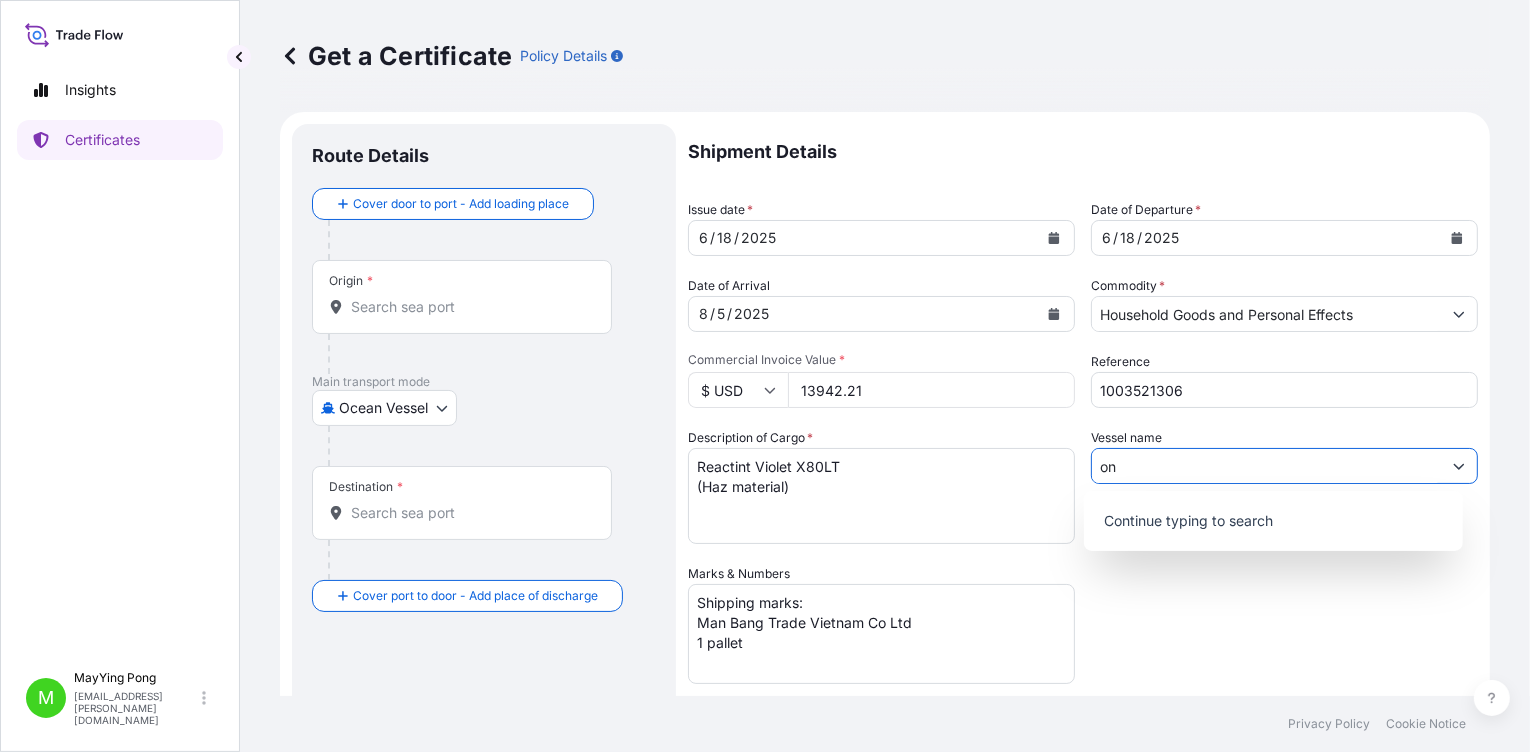 type on "o" 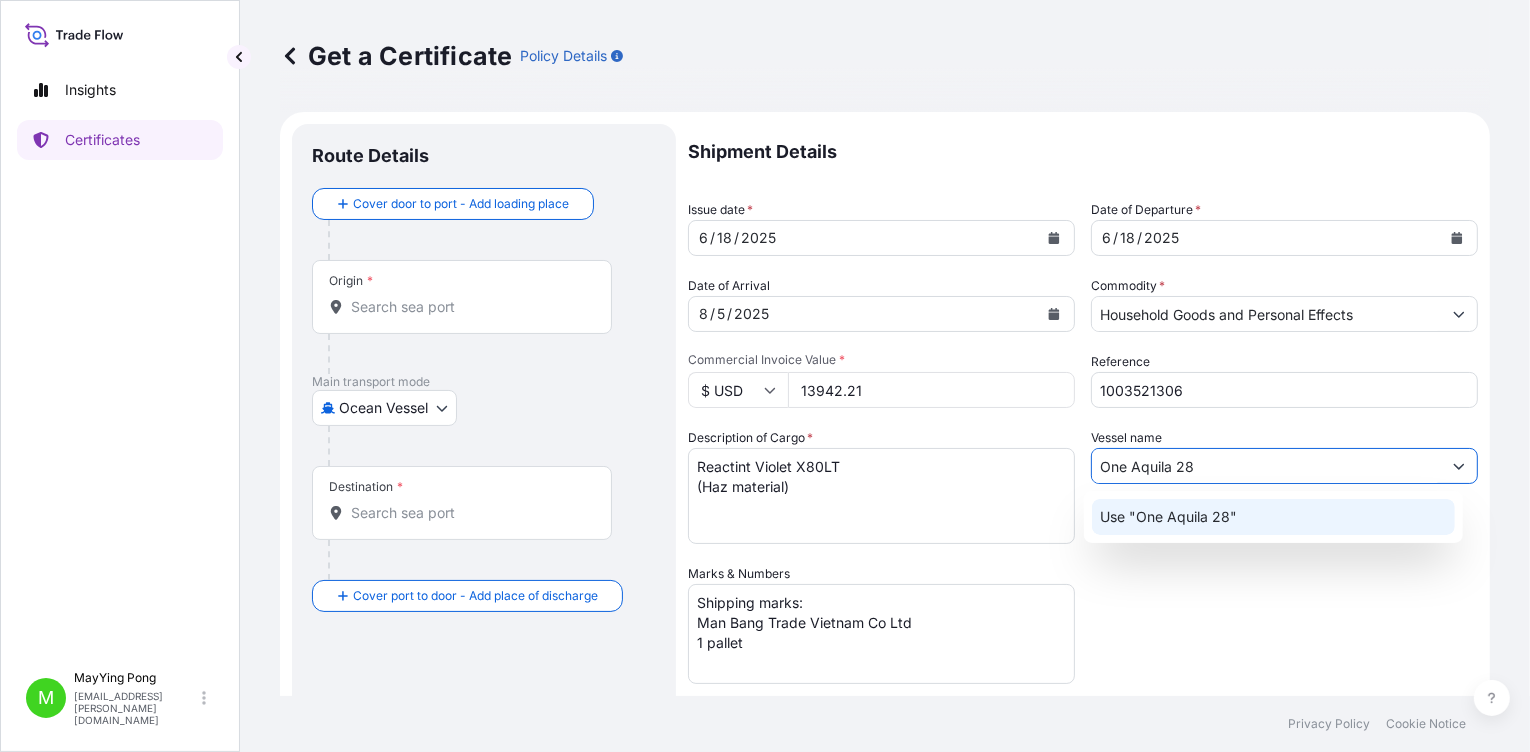click on "One Aquila 28" 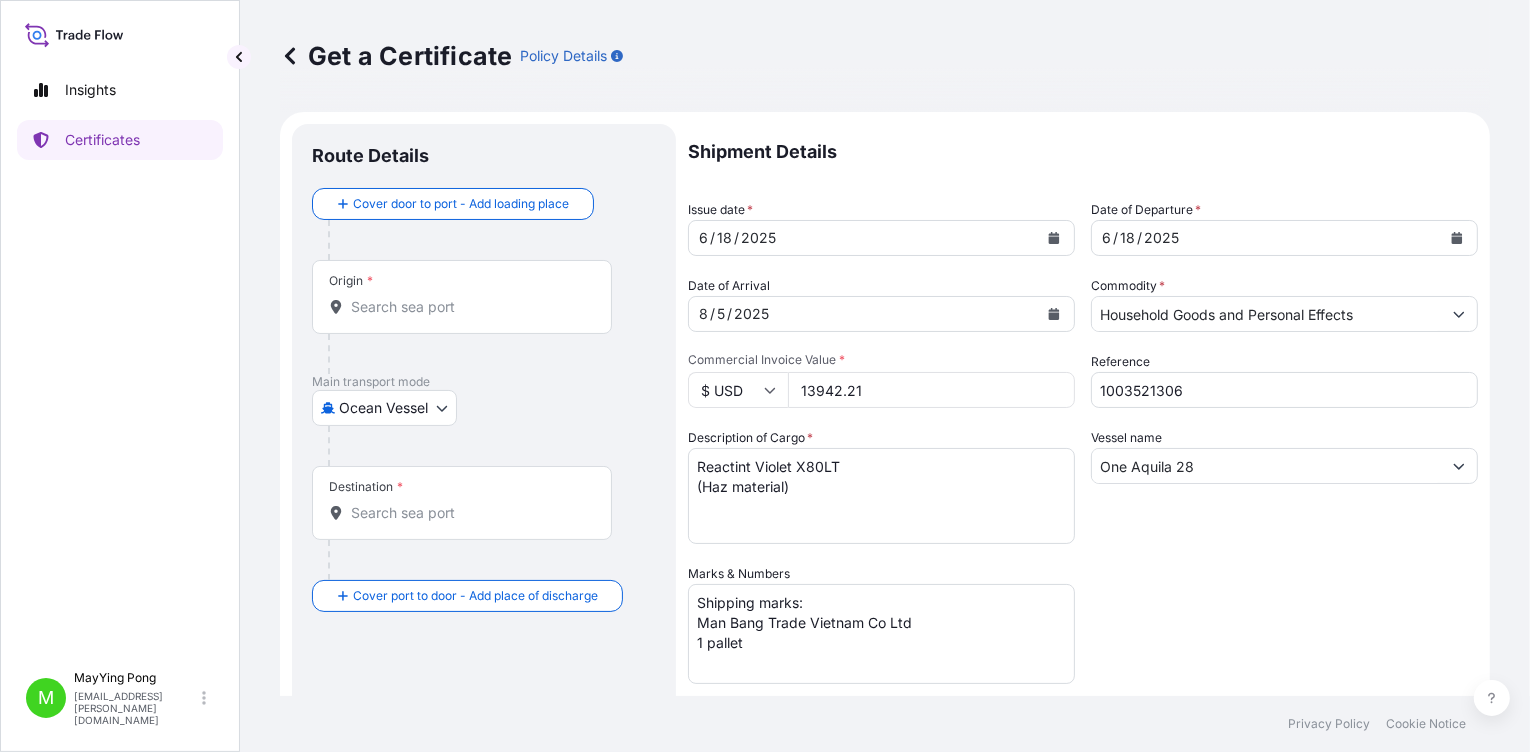 scroll, scrollTop: 300, scrollLeft: 0, axis: vertical 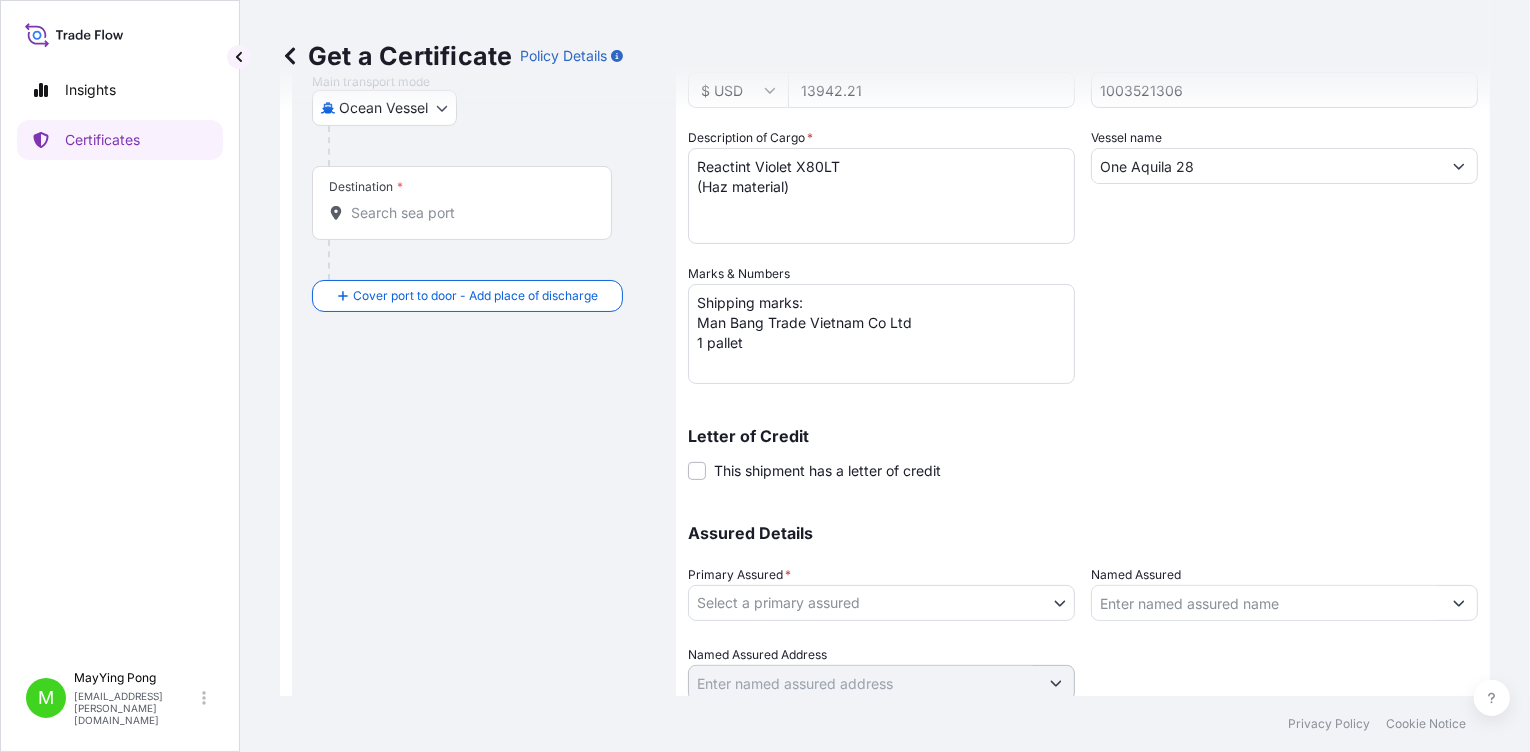 click on "0 options available. 1 option available.
Insights Certificates M MayYing   Pong mayying.pong@milliken.com Get a Certificate Policy Details Route Details   Cover door to port - Add loading place Place of loading Road / Inland Road / Inland Origin * Main transport mode Ocean Vessel Road Air Ocean Vessel Destination * Cover port to door - Add place of discharge Road / Inland Road / Inland Place of Discharge Shipment Details Issue date * 6 / 18 / 2025 Date of Departure * 6 / 18 / 2025 Date of Arrival 8 / 5 / 2025 Commodity * Household Goods and Personal Effects Packing Category Commercial Invoice Value    * $ USD 13942.21 Reference 1003521306 Description of Cargo * Reactint Violet X80LT
(Haz material) Vessel name One Aquila 28 Marks & Numbers Shipping marks:
Man Bang Trade Vietnam Co Ltd
1 pallet Letter of Credit This shipment has a letter of credit Letter of credit * Letter of credit may not exceed 12000 characters Assured Details Primary Assured * Select a primary assured Milliken and Company
0" at bounding box center (765, 376) 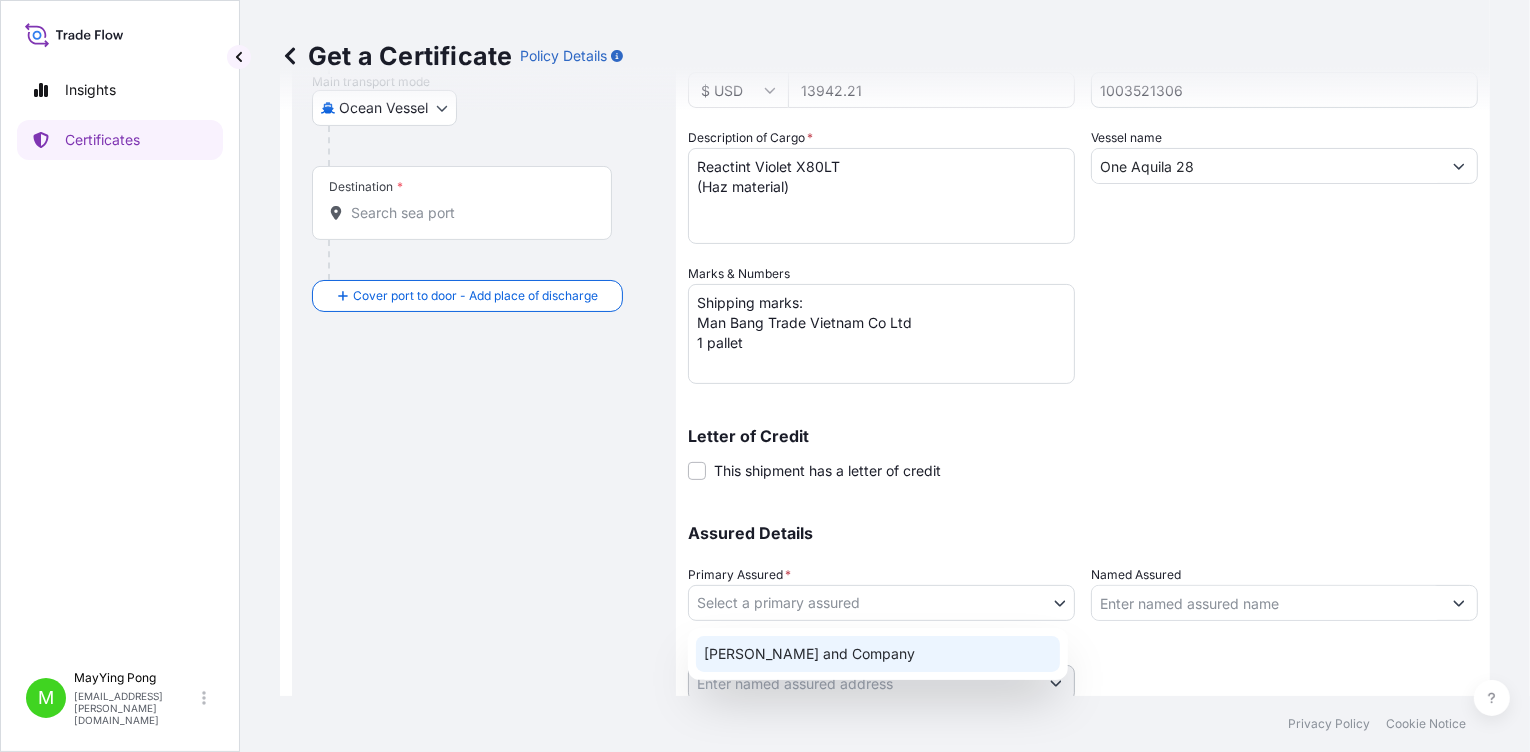 click on "Milliken and Company" at bounding box center [878, 654] 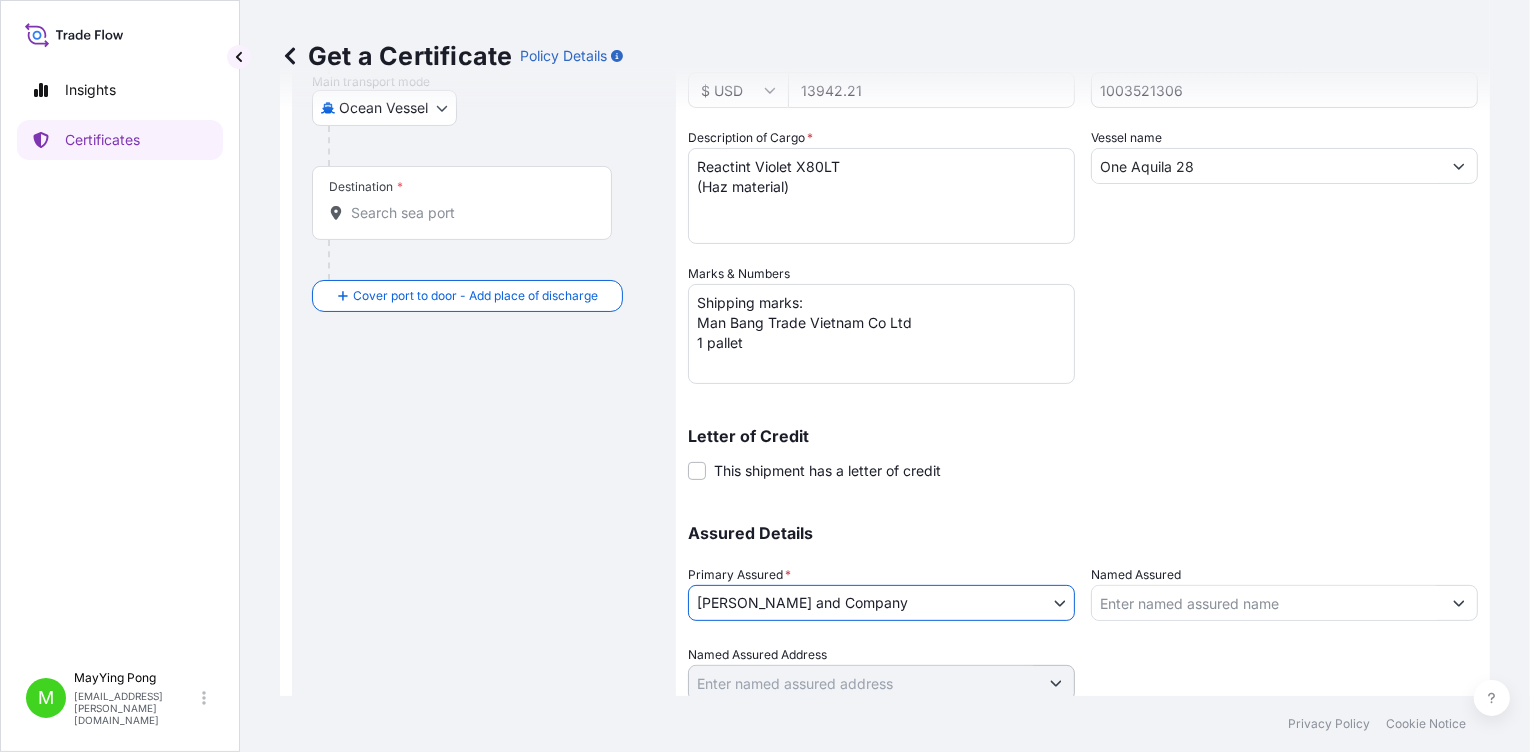 click on "Named Assured" at bounding box center [1266, 603] 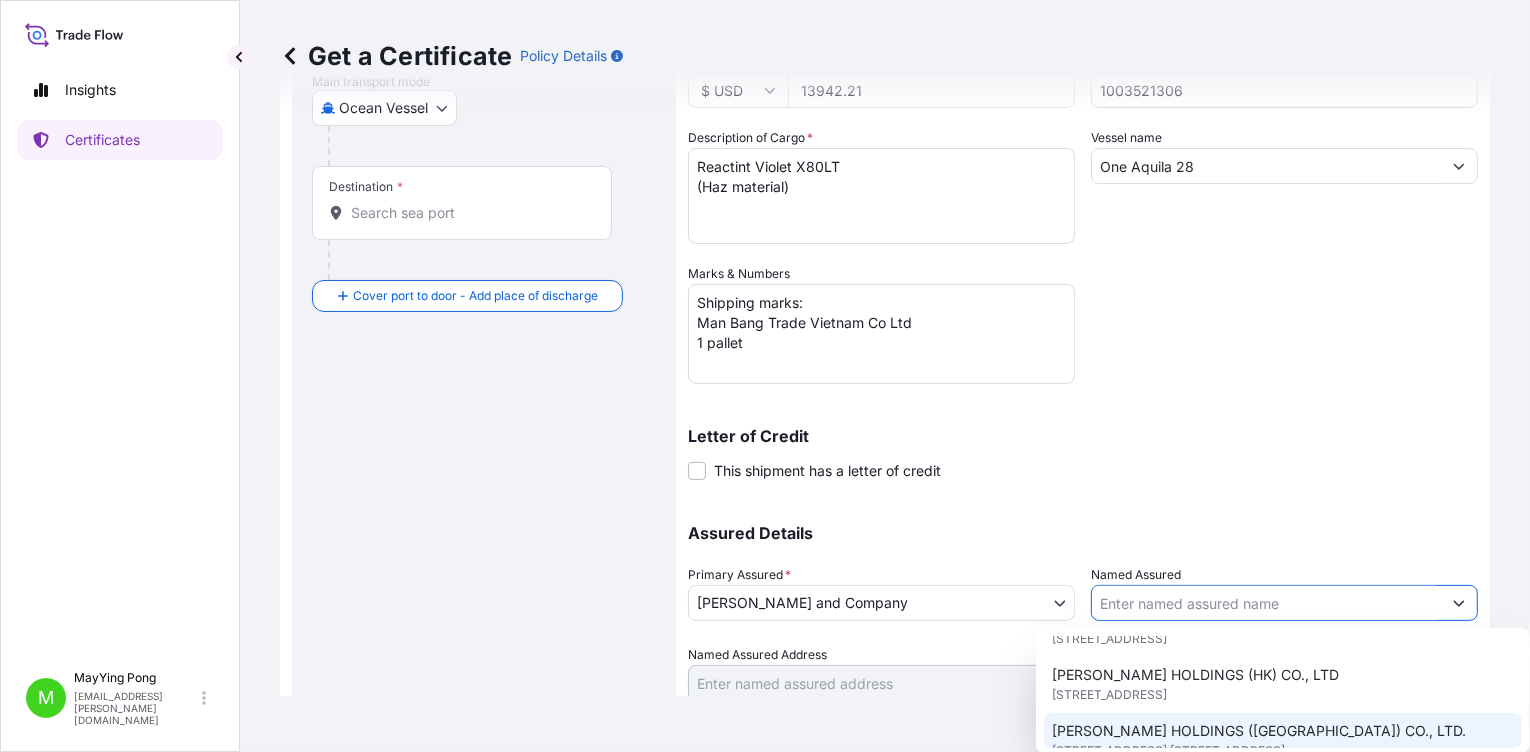 scroll, scrollTop: 399, scrollLeft: 0, axis: vertical 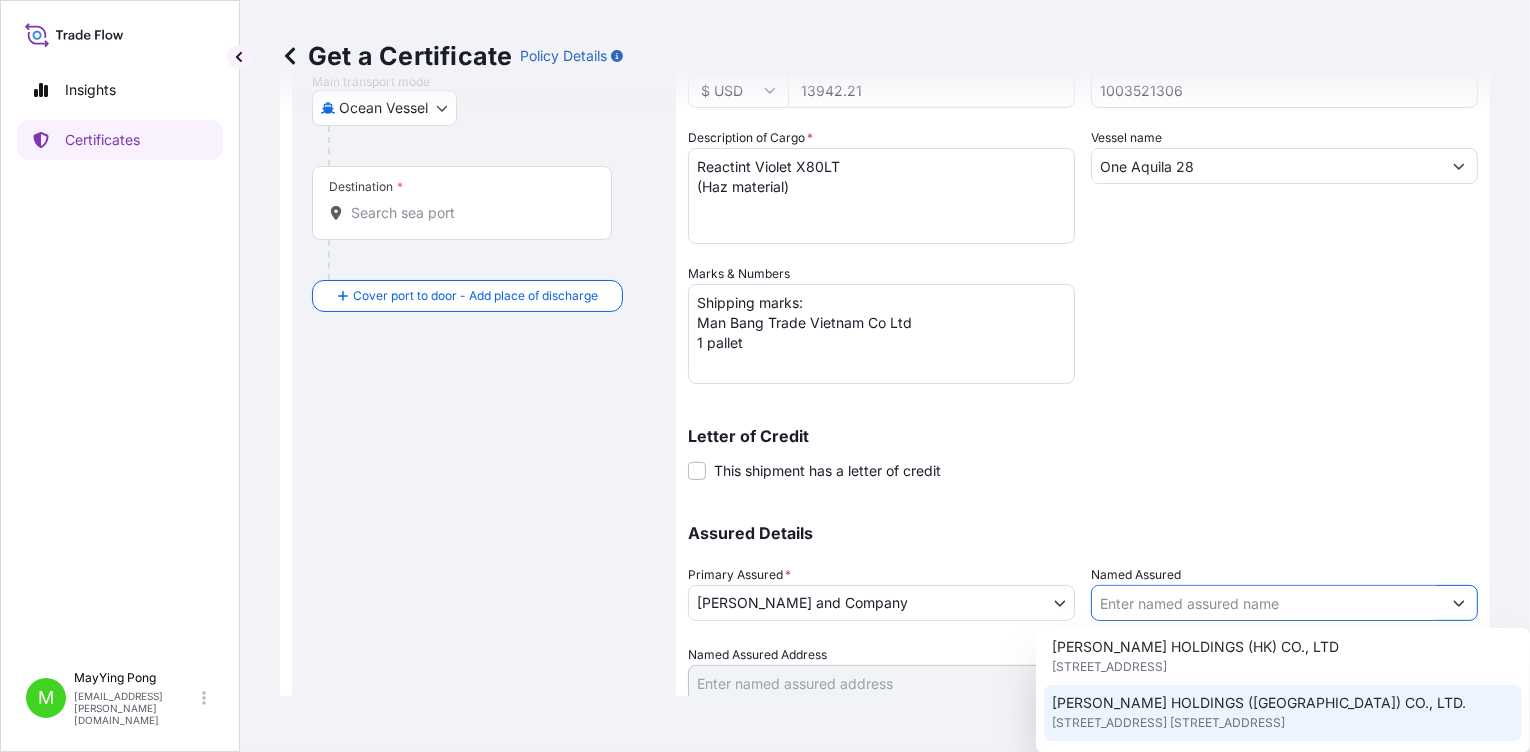 click on "17/F UNION PARK TOWER, NO. 168  ELECTRIC ROAD,, HONG KONG, CHINA" at bounding box center (1168, 723) 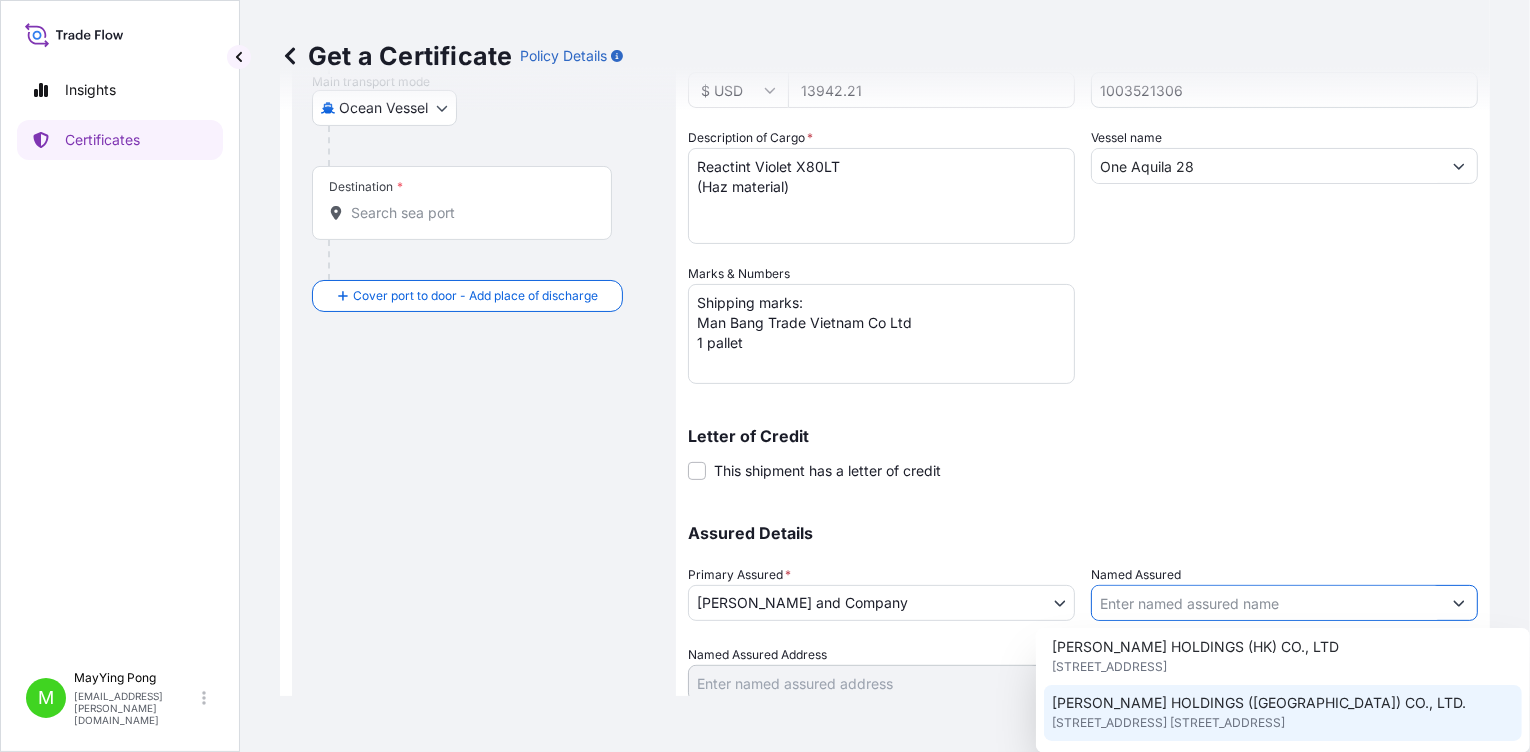 type on "MILLIKEN HOLDINGS (HONG KONG) CO., LTD." 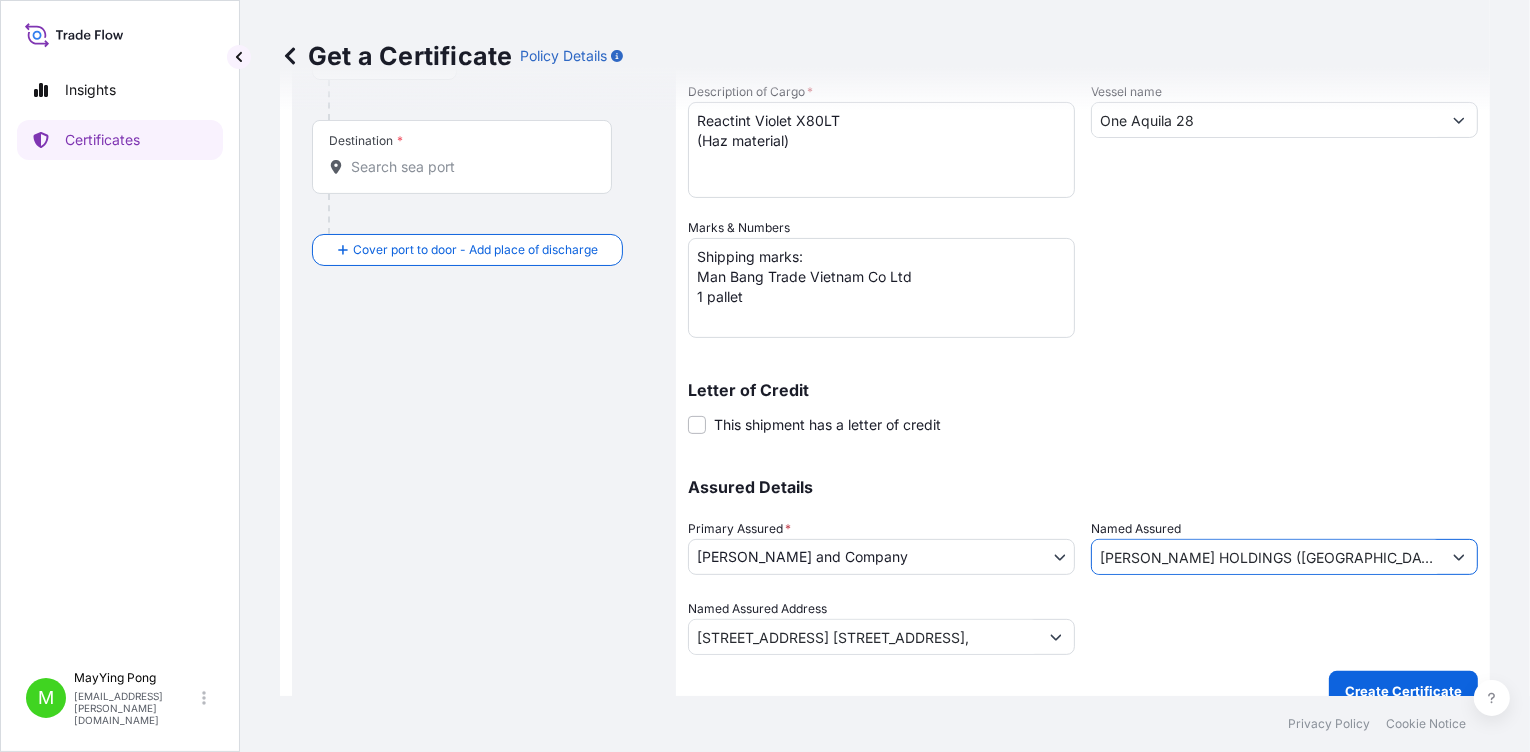 scroll, scrollTop: 371, scrollLeft: 0, axis: vertical 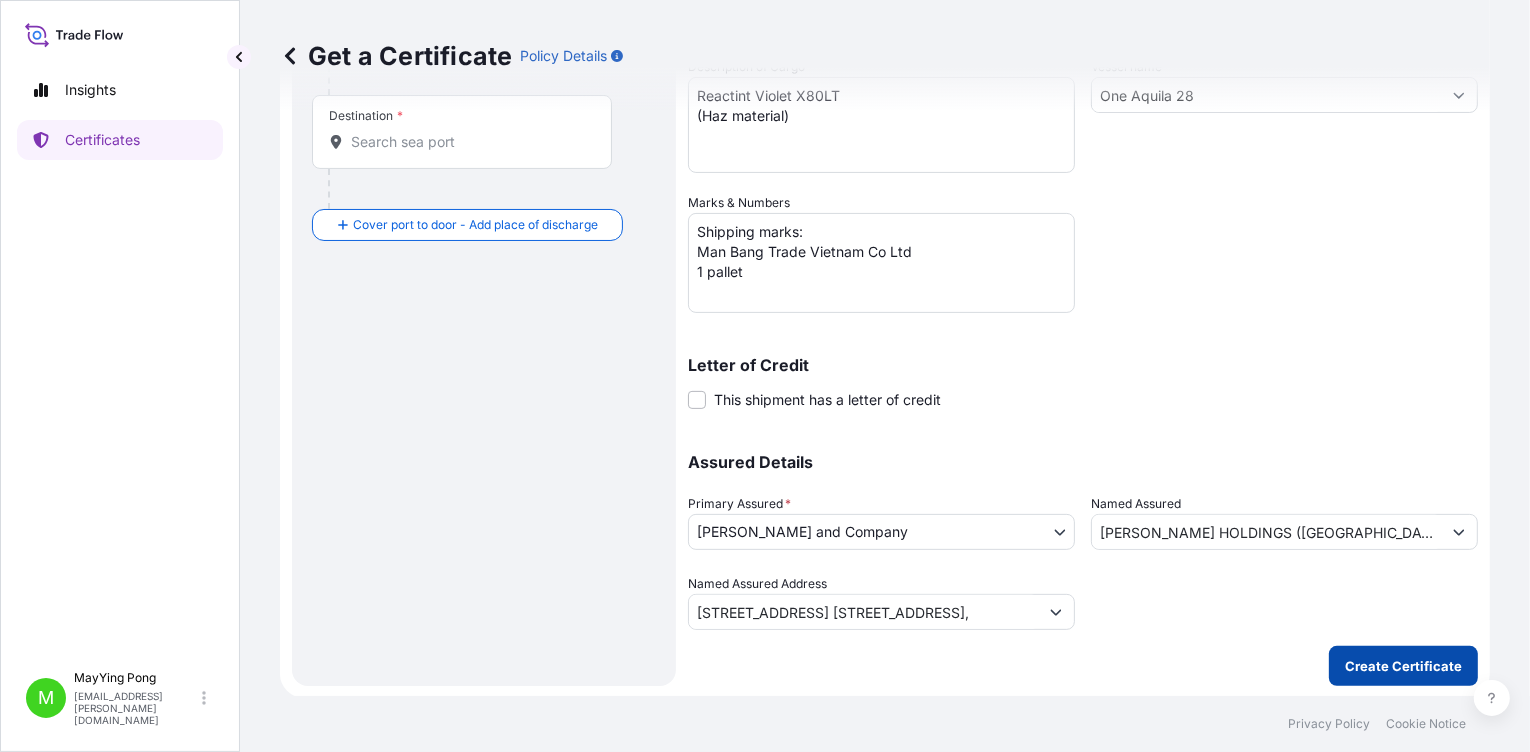 click on "Create Certificate" at bounding box center (1403, 666) 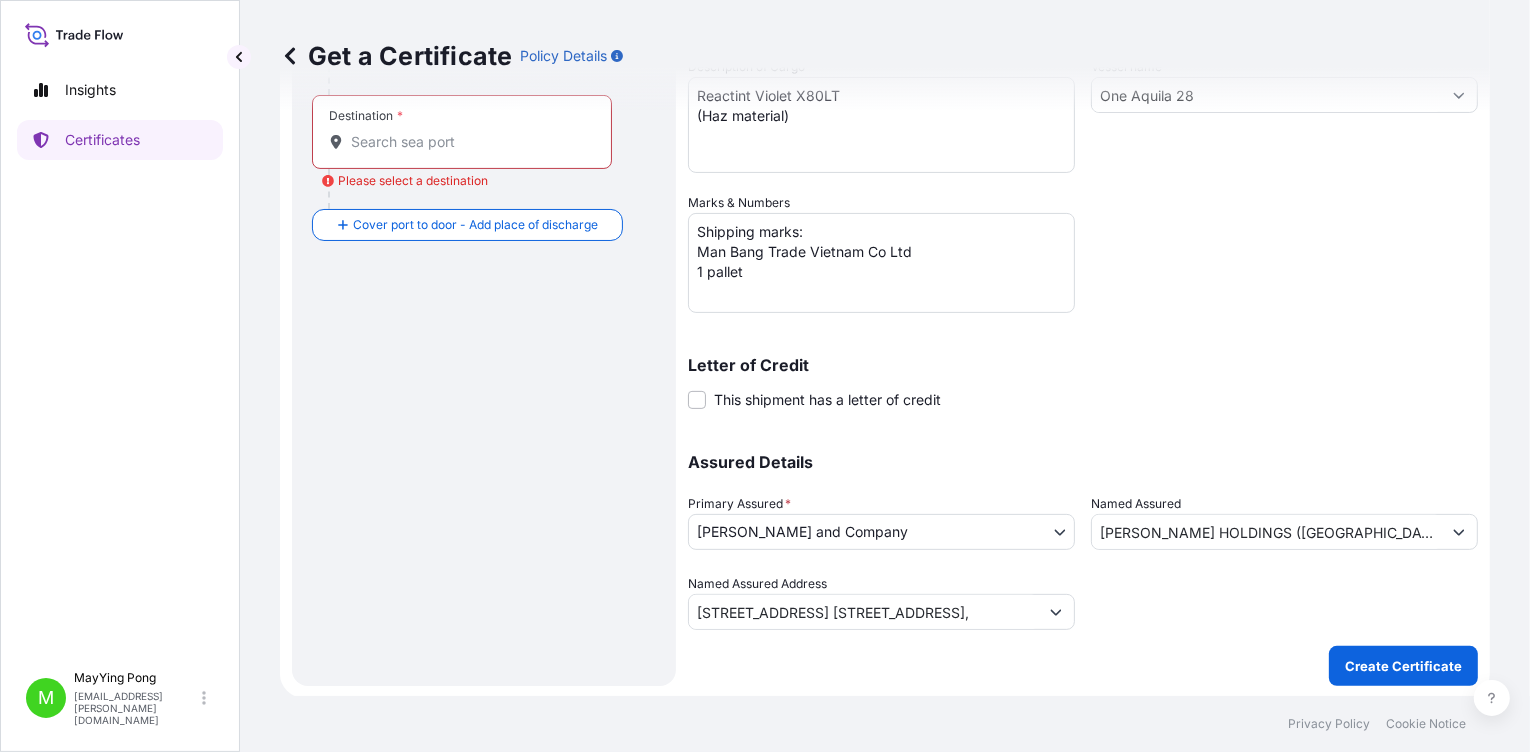 scroll, scrollTop: 0, scrollLeft: 0, axis: both 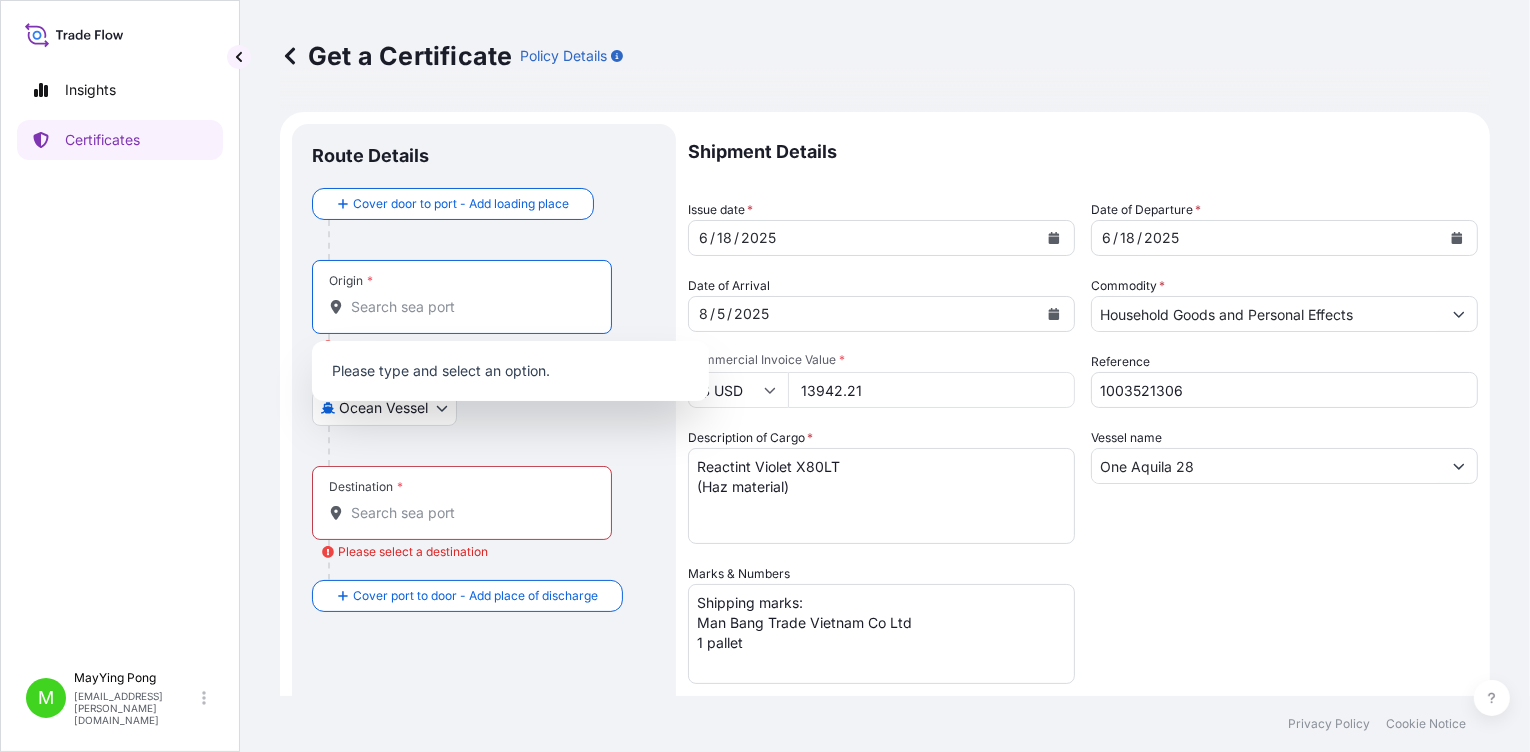 click on "Origin * Please select an origin" at bounding box center [469, 307] 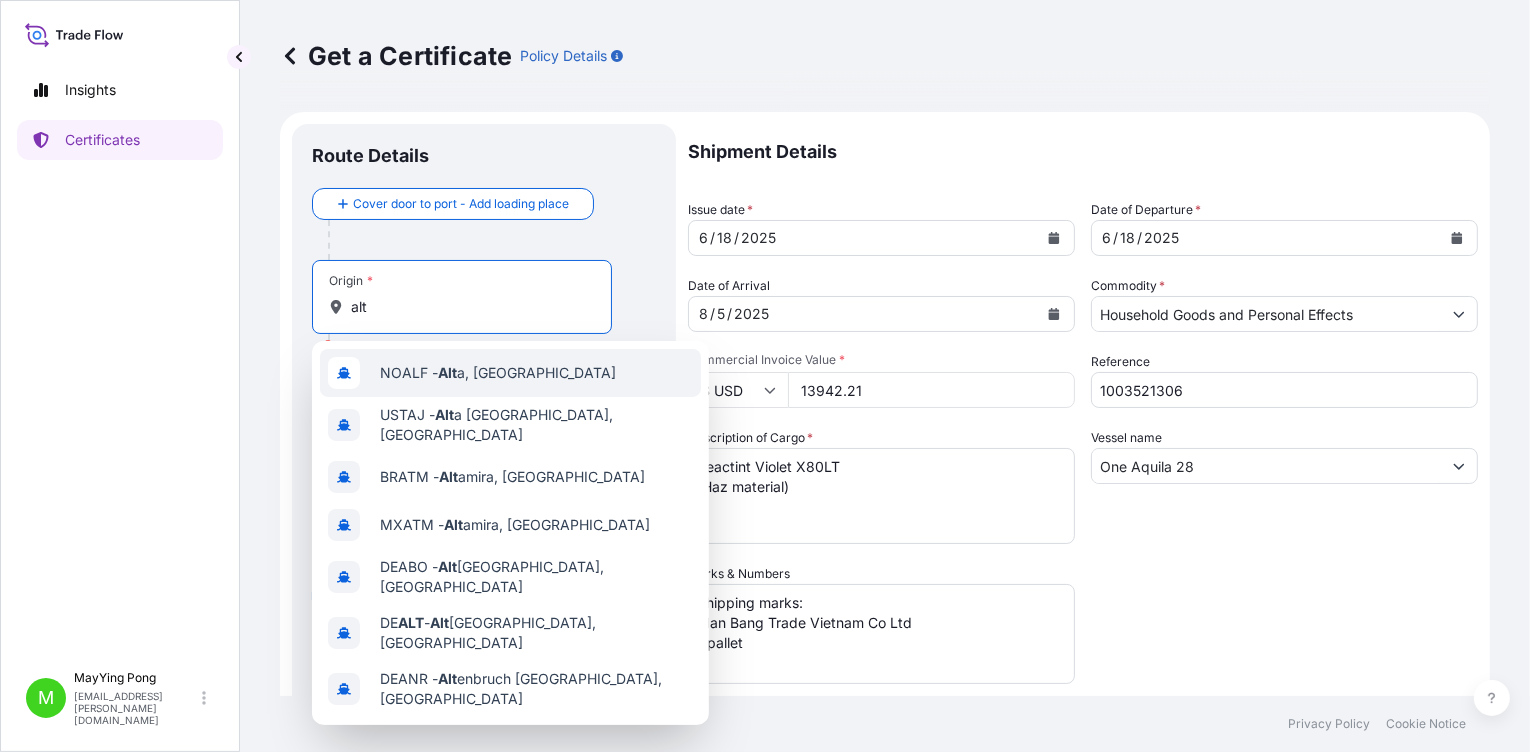 drag, startPoint x: 392, startPoint y: 302, endPoint x: 309, endPoint y: 293, distance: 83.48653 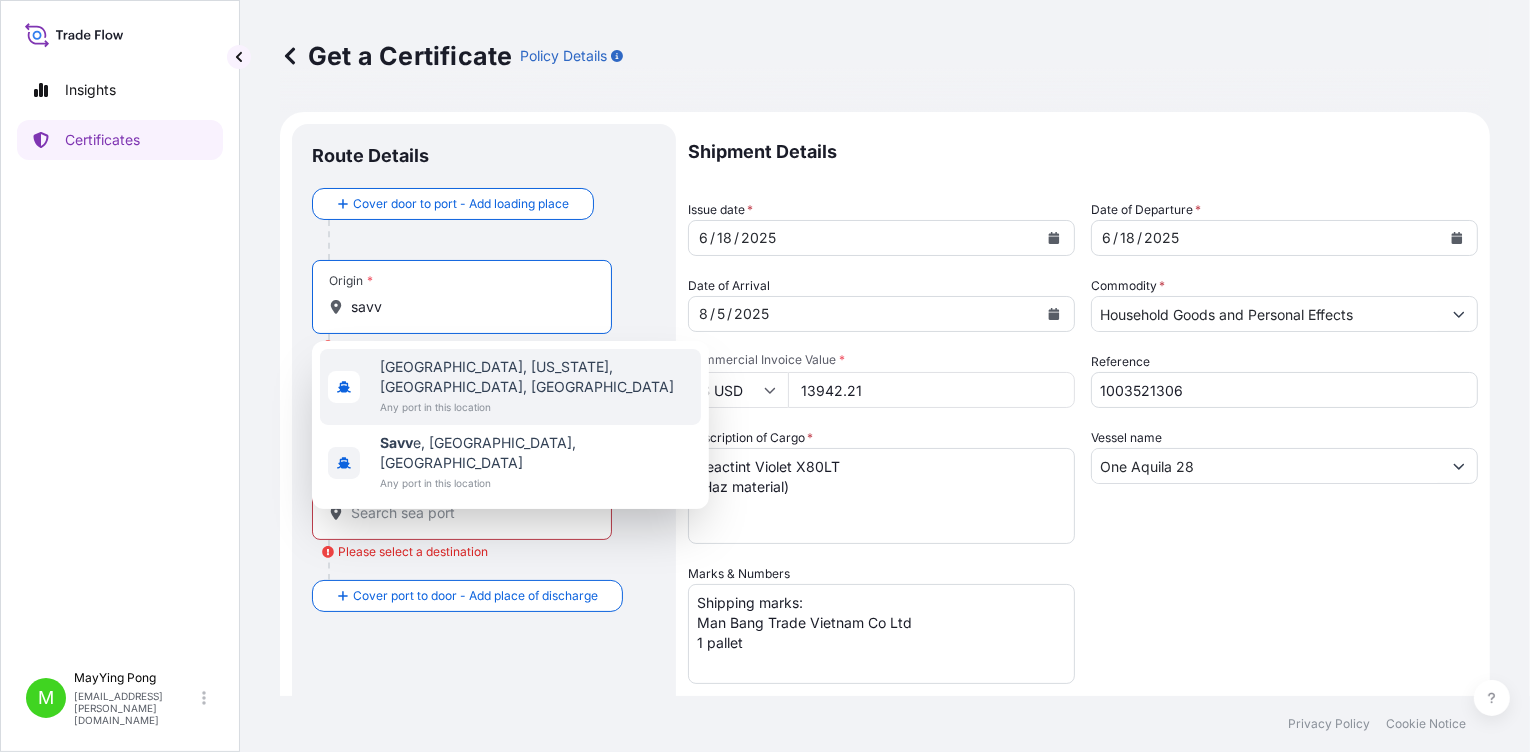 click on "Savannah, Georgia, GA, USA" at bounding box center (536, 377) 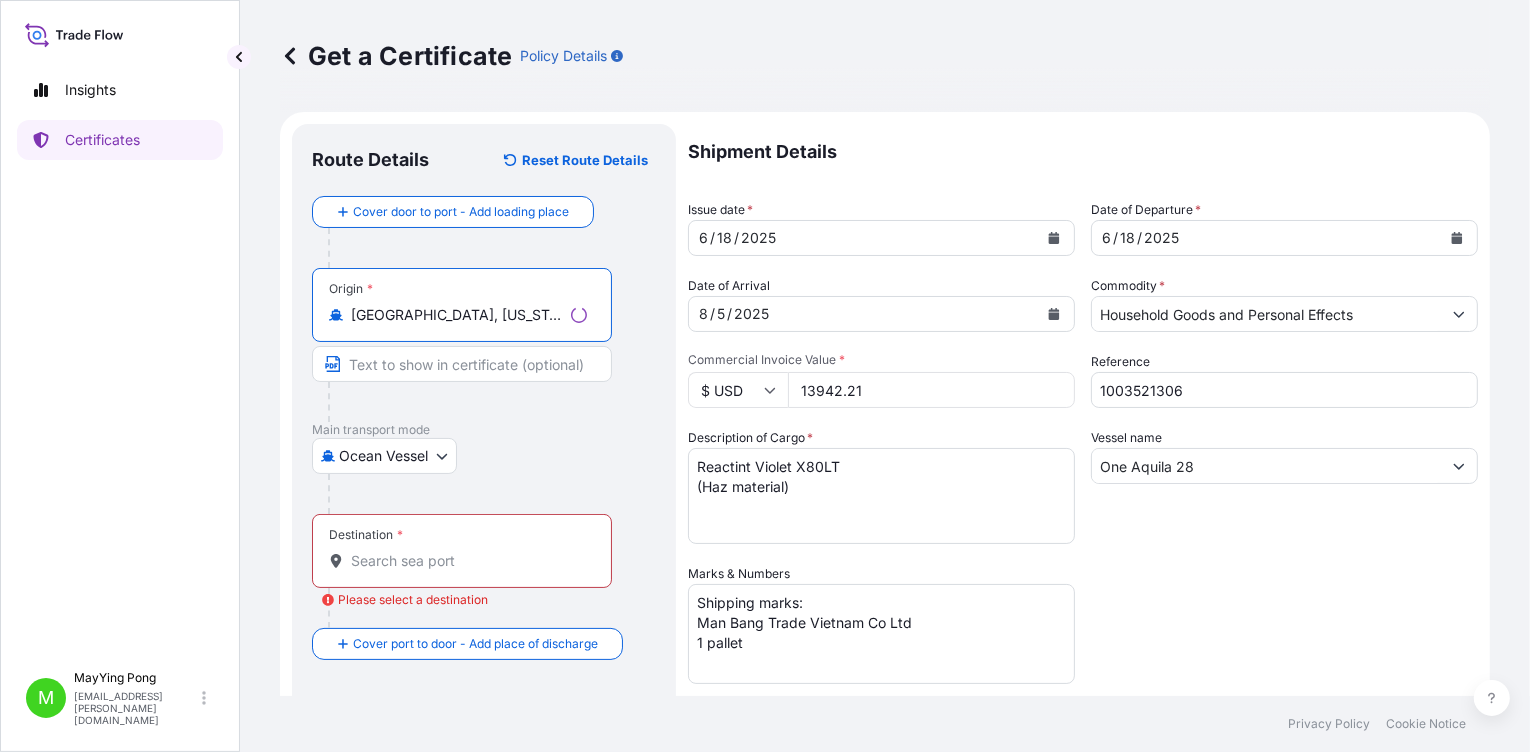 type on "Savannah, Georgia, GA, USA" 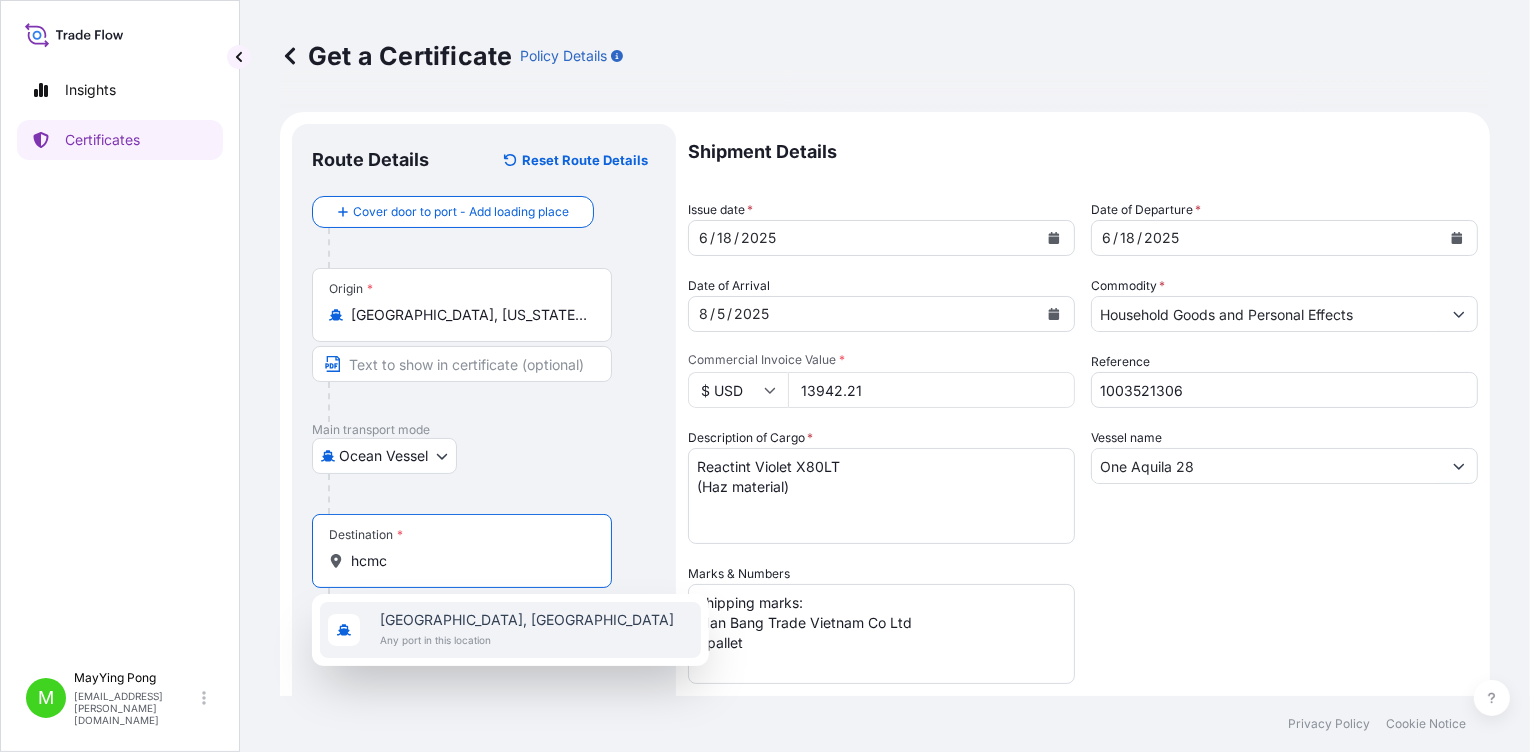 click on "Ho Chi Minh City, Vietnam" at bounding box center (527, 620) 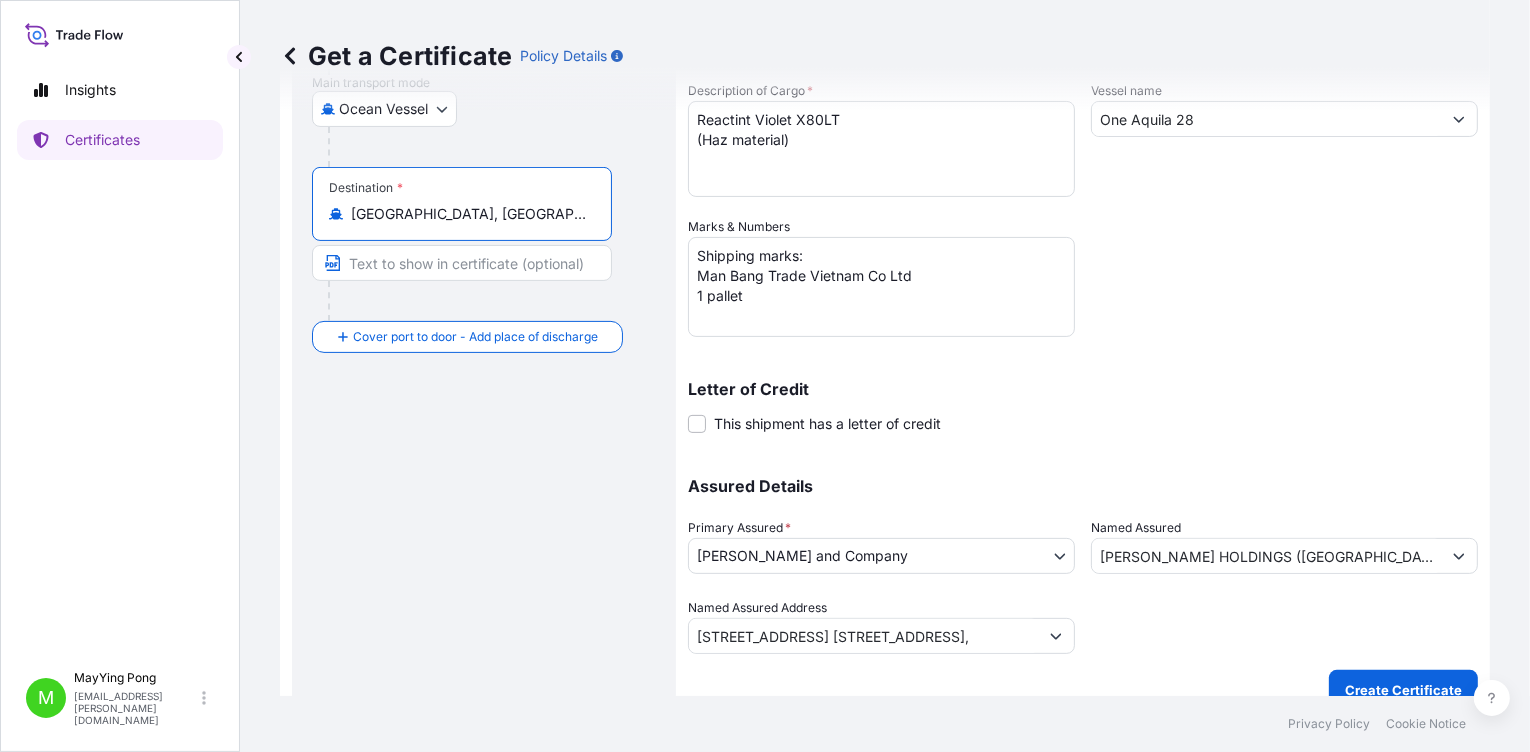 scroll, scrollTop: 371, scrollLeft: 0, axis: vertical 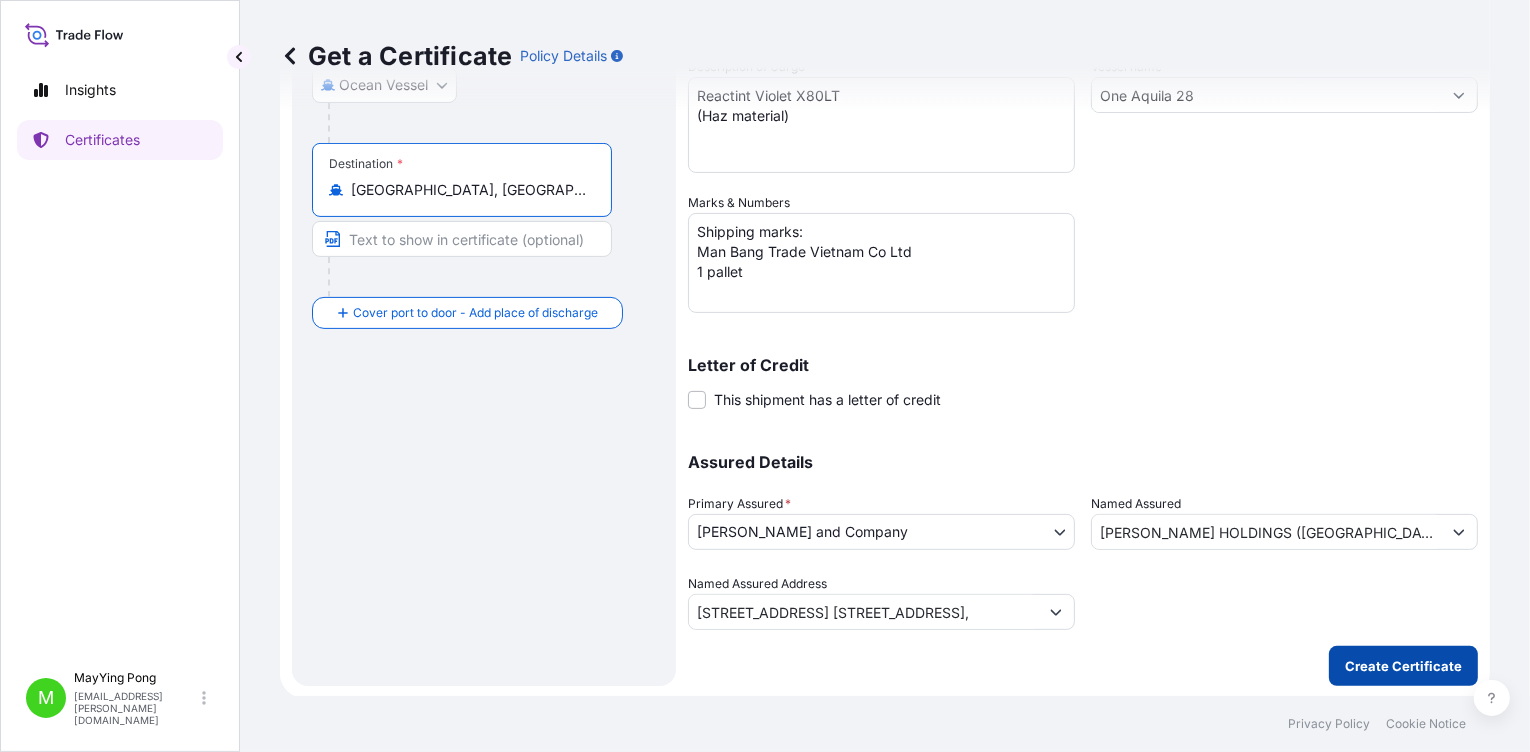 type on "Ho Chi Minh City, Vietnam" 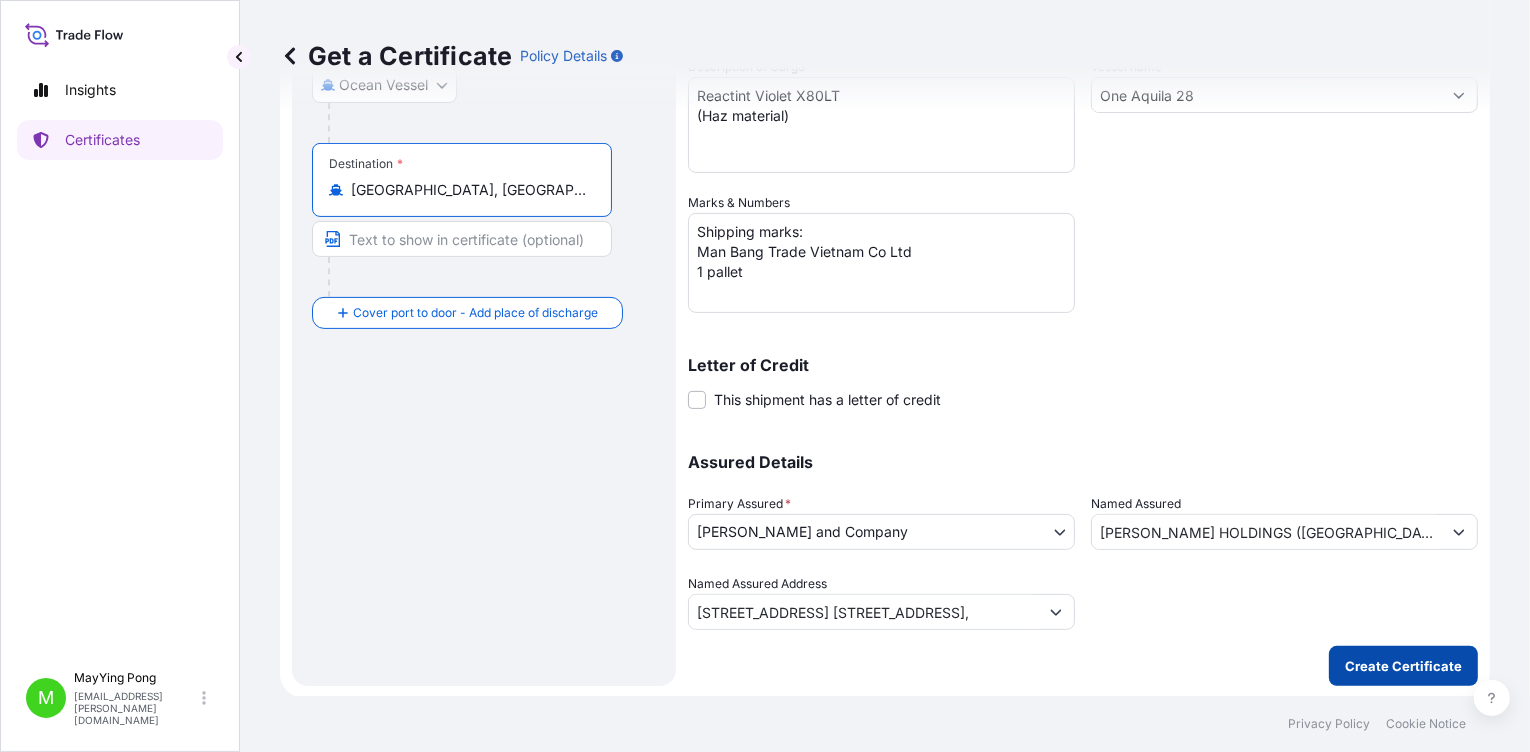 click on "Create Certificate" at bounding box center (1403, 666) 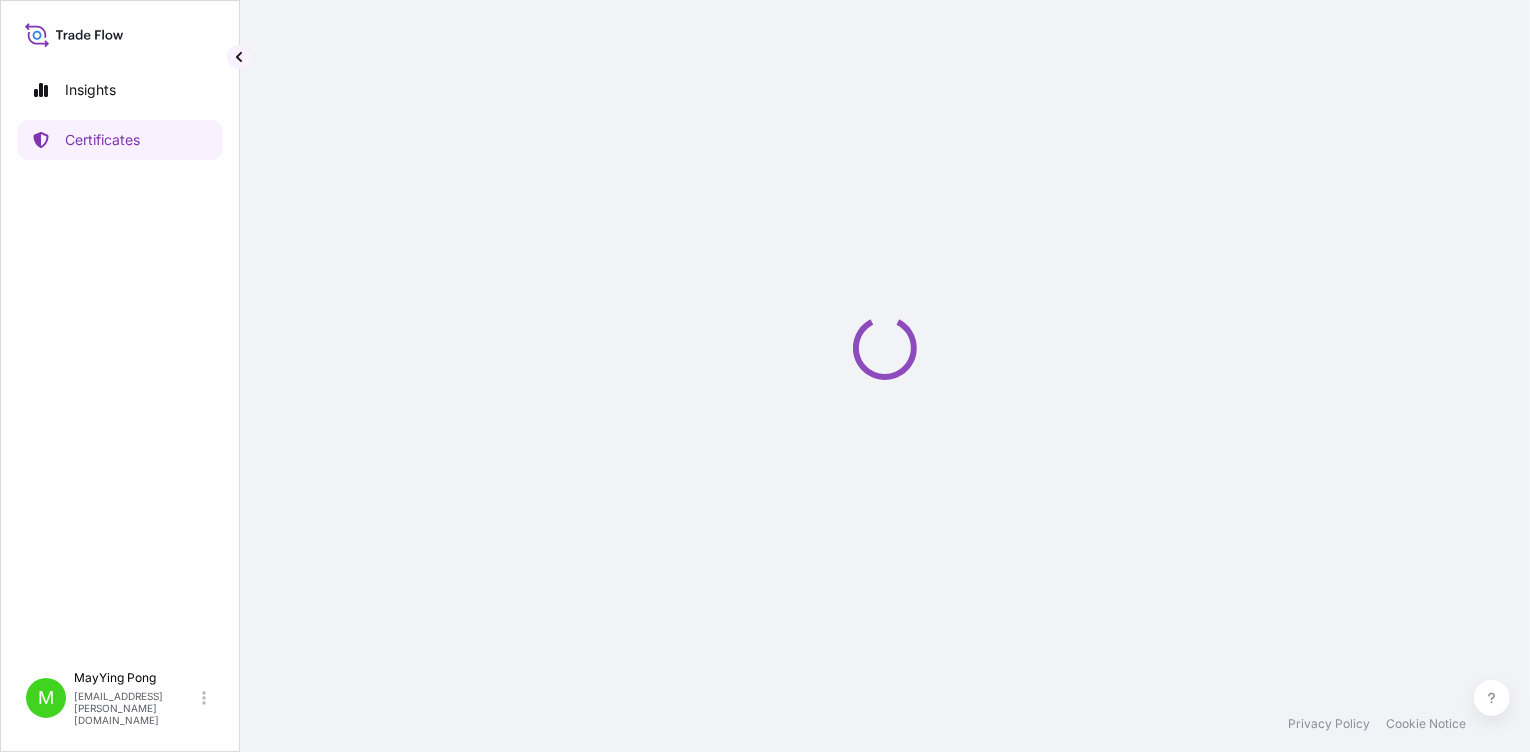 scroll, scrollTop: 0, scrollLeft: 0, axis: both 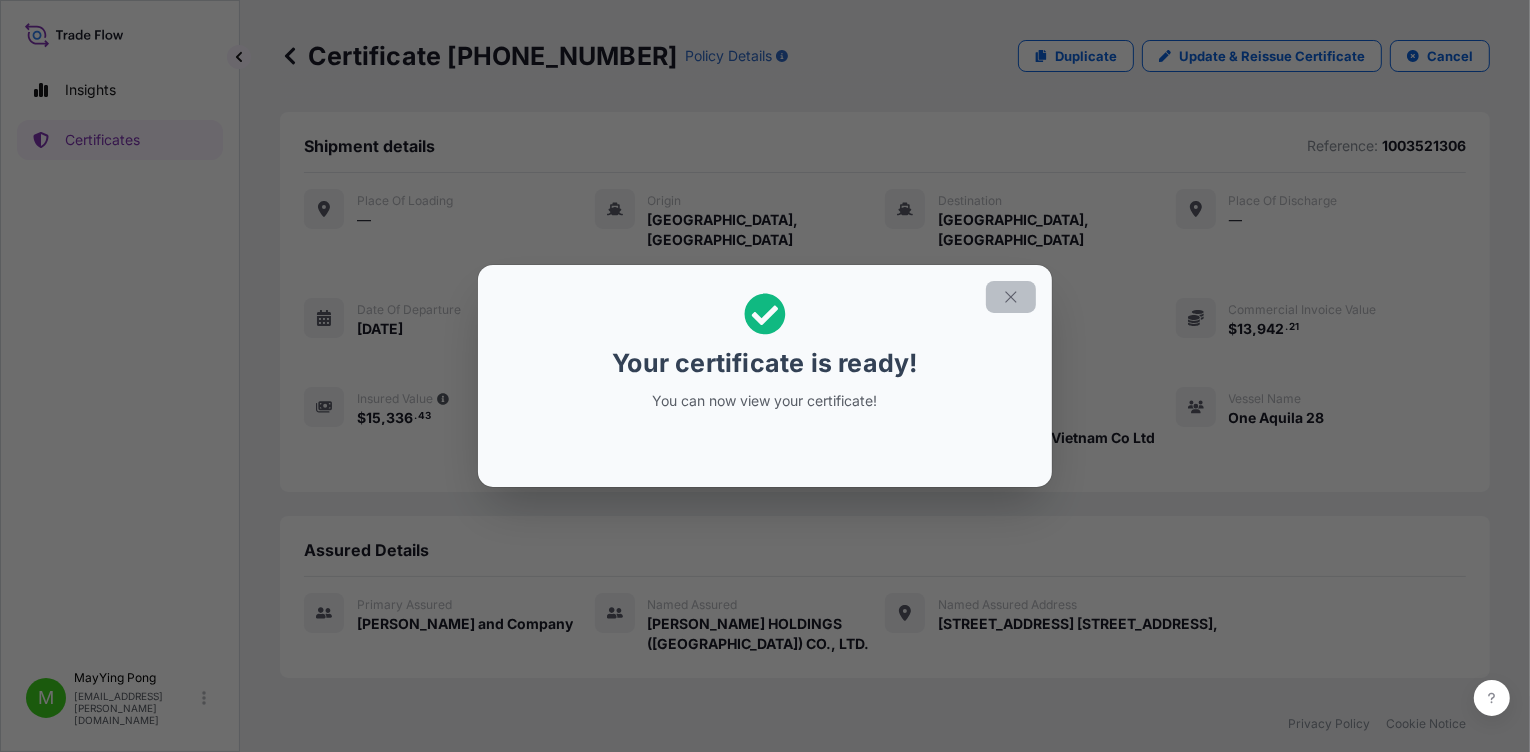 click 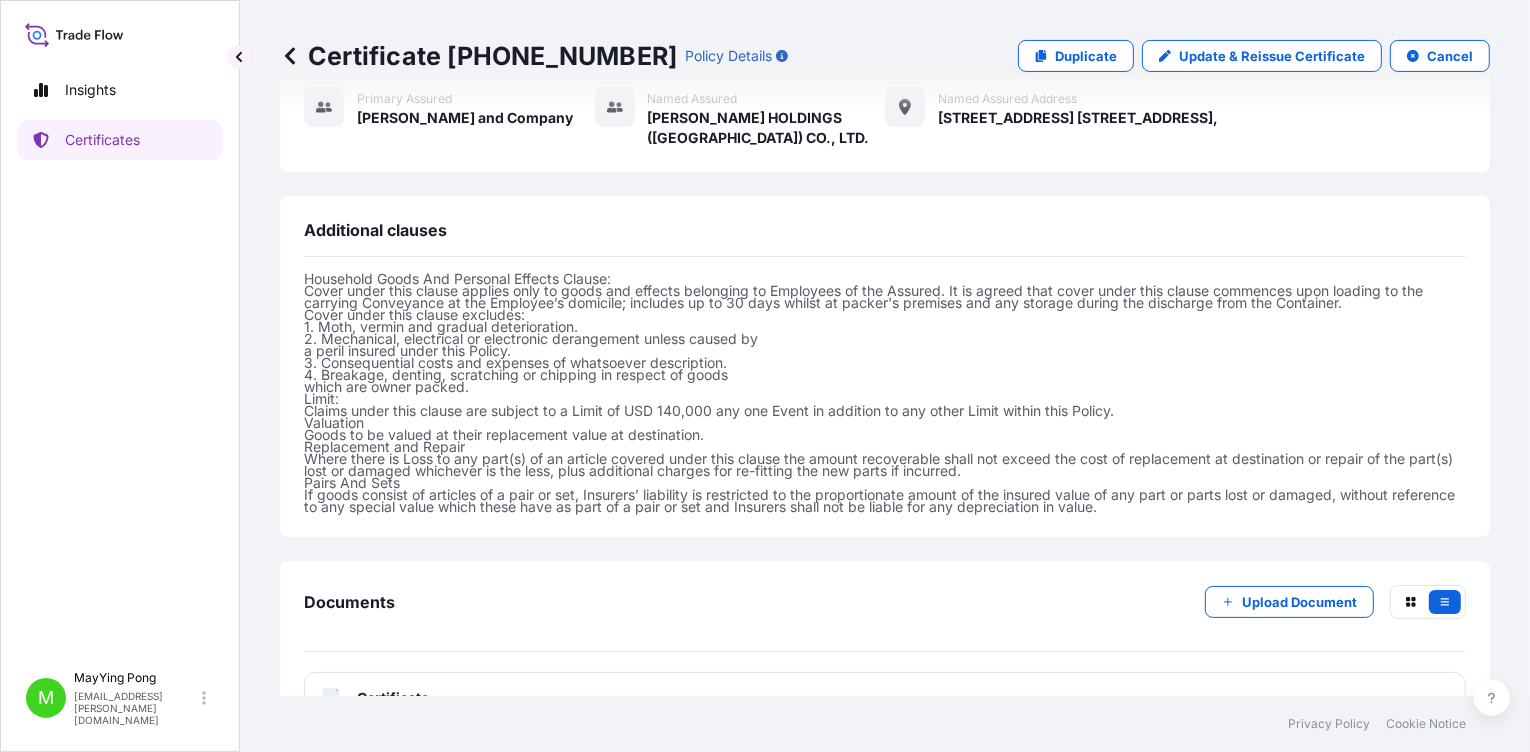 scroll, scrollTop: 533, scrollLeft: 0, axis: vertical 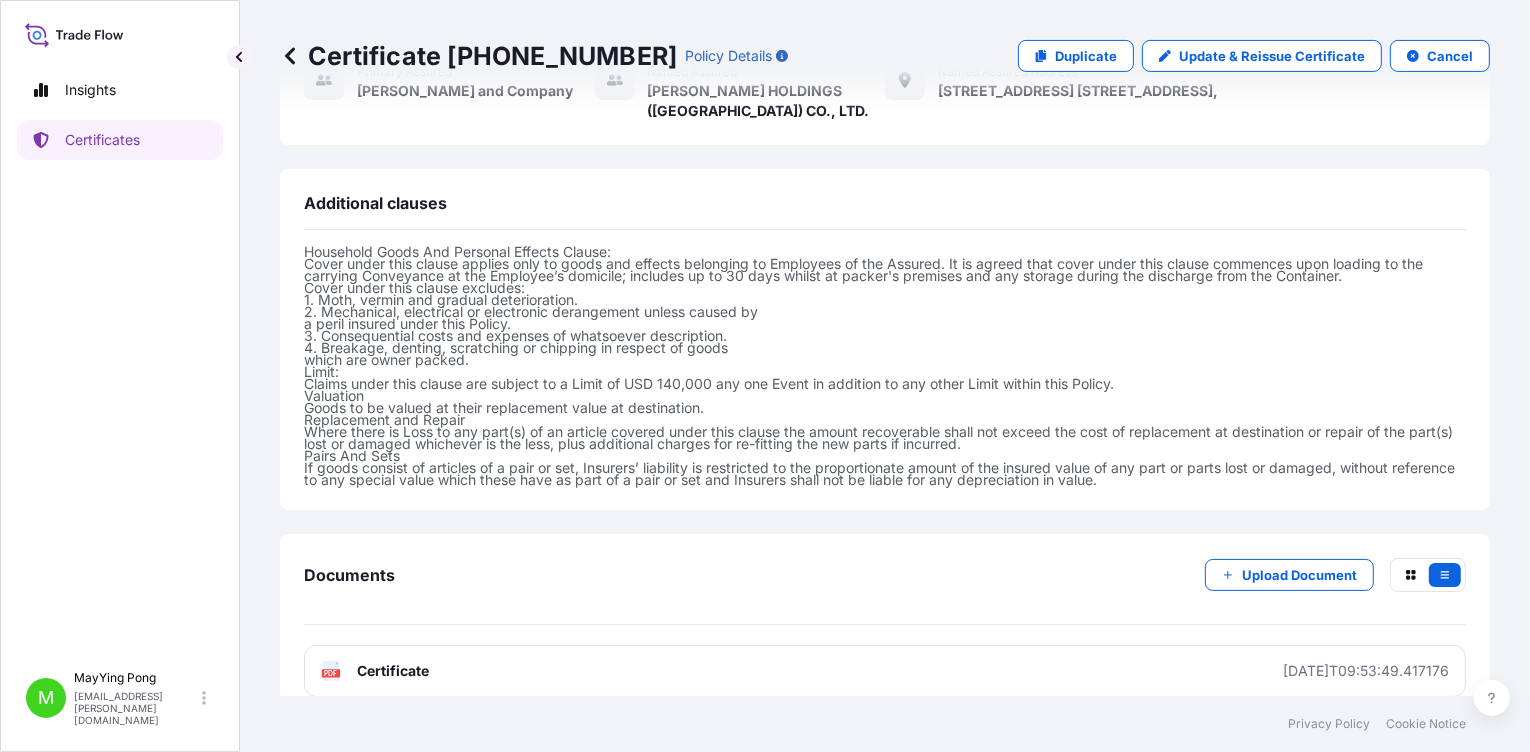 click on "PDF Certificate" at bounding box center (375, 671) 